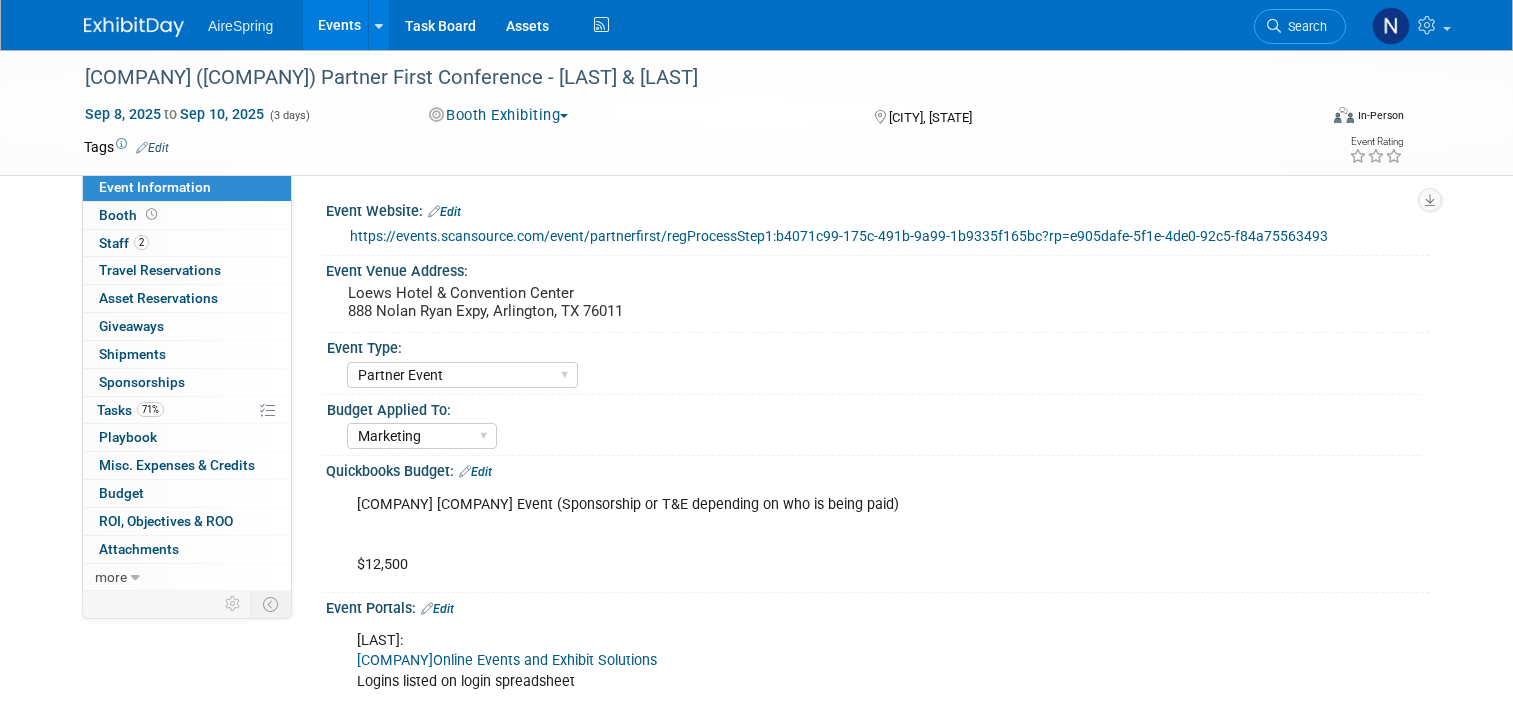 select on "Partner Event" 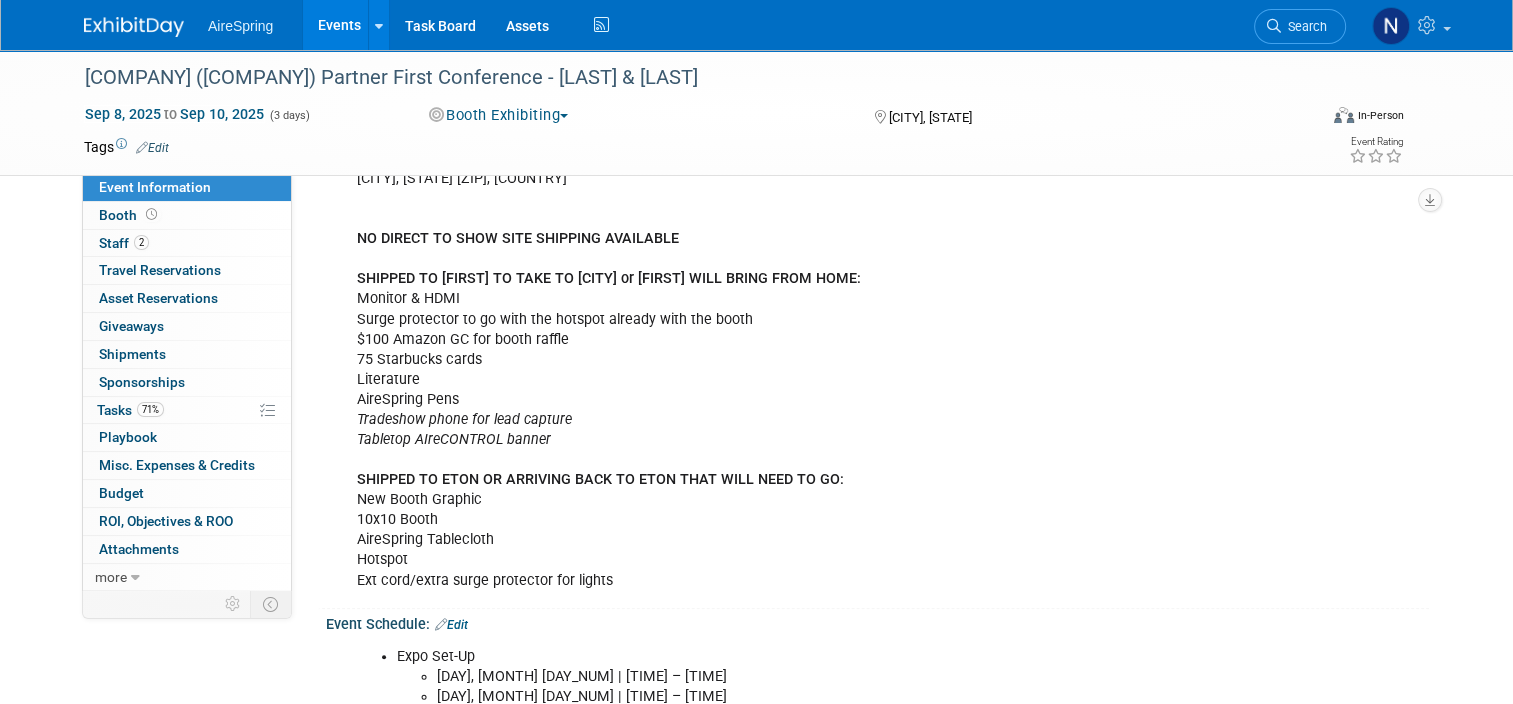 scroll, scrollTop: 0, scrollLeft: 0, axis: both 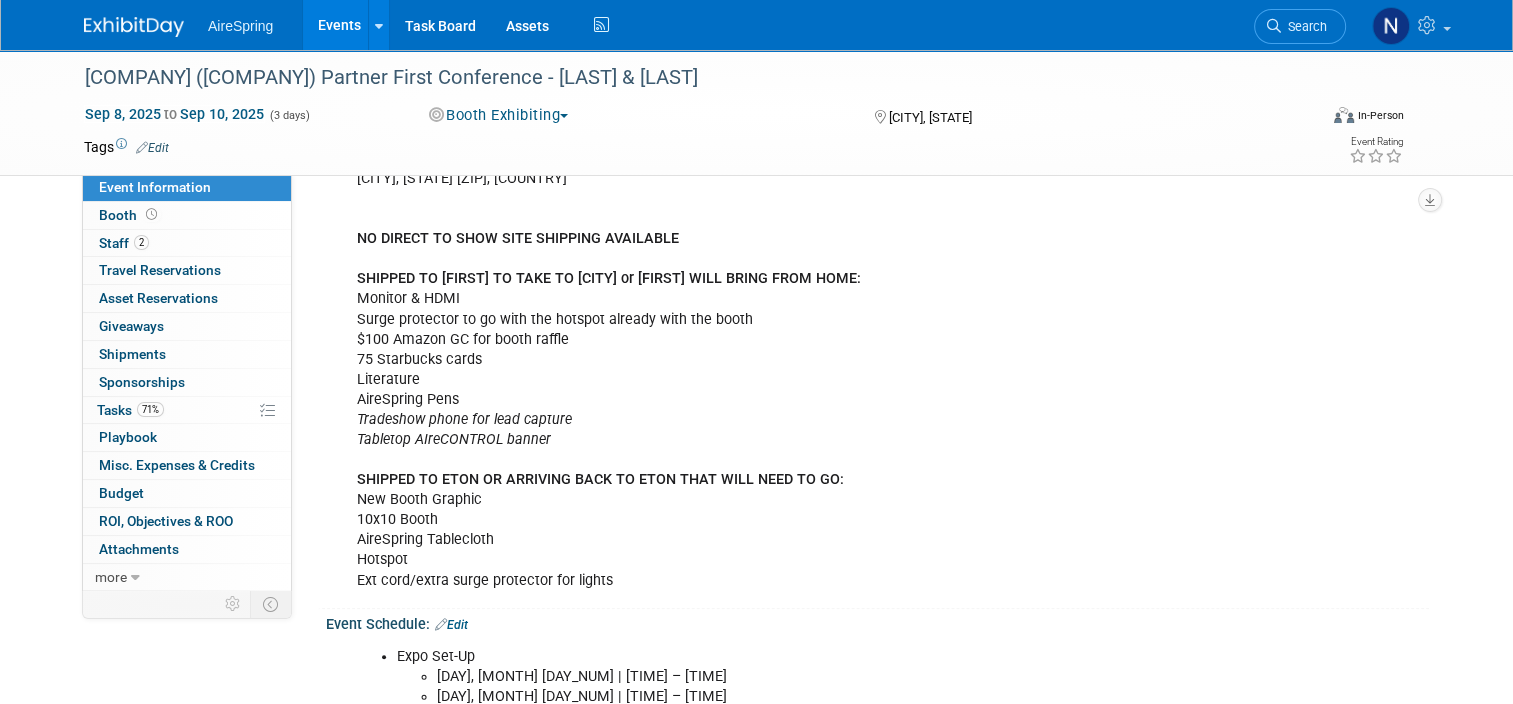 click on "Events" at bounding box center (339, 25) 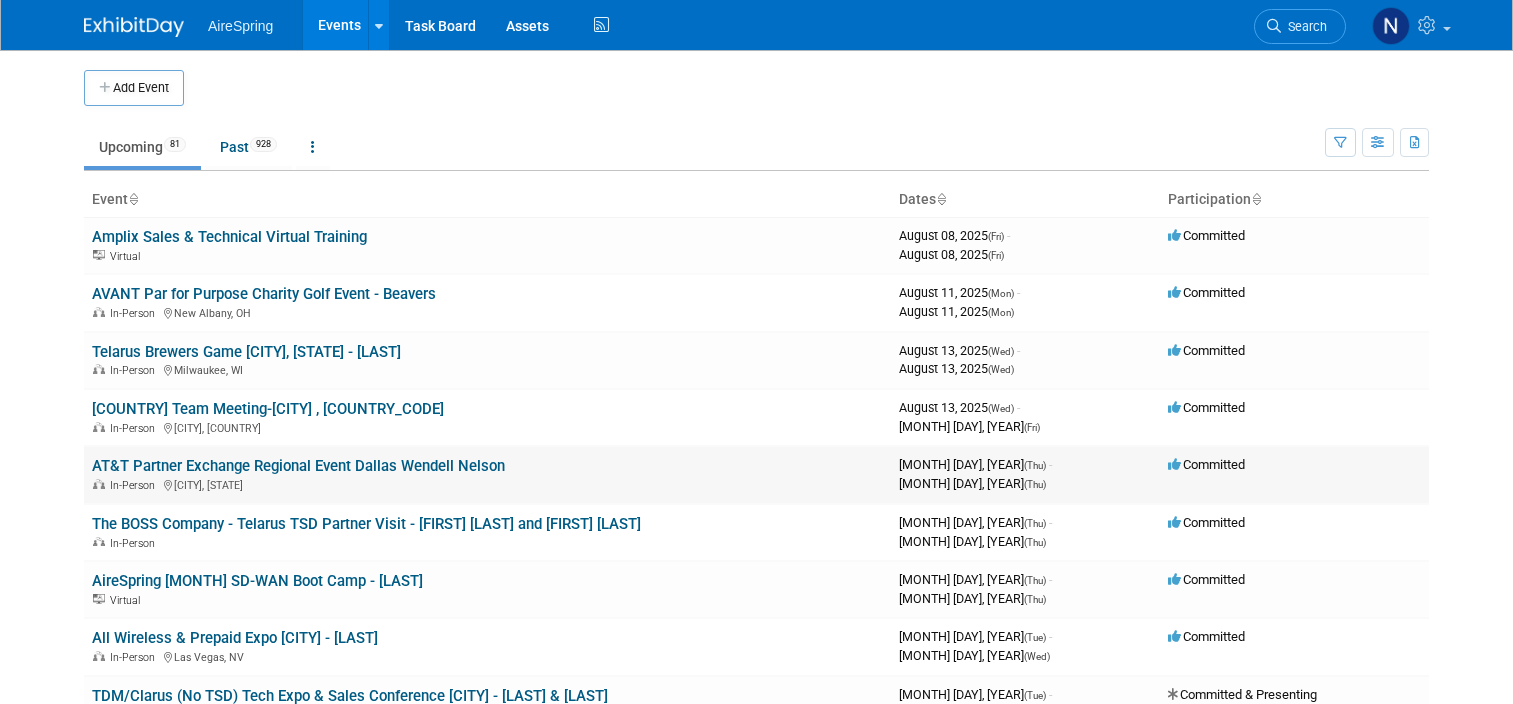 scroll, scrollTop: 0, scrollLeft: 0, axis: both 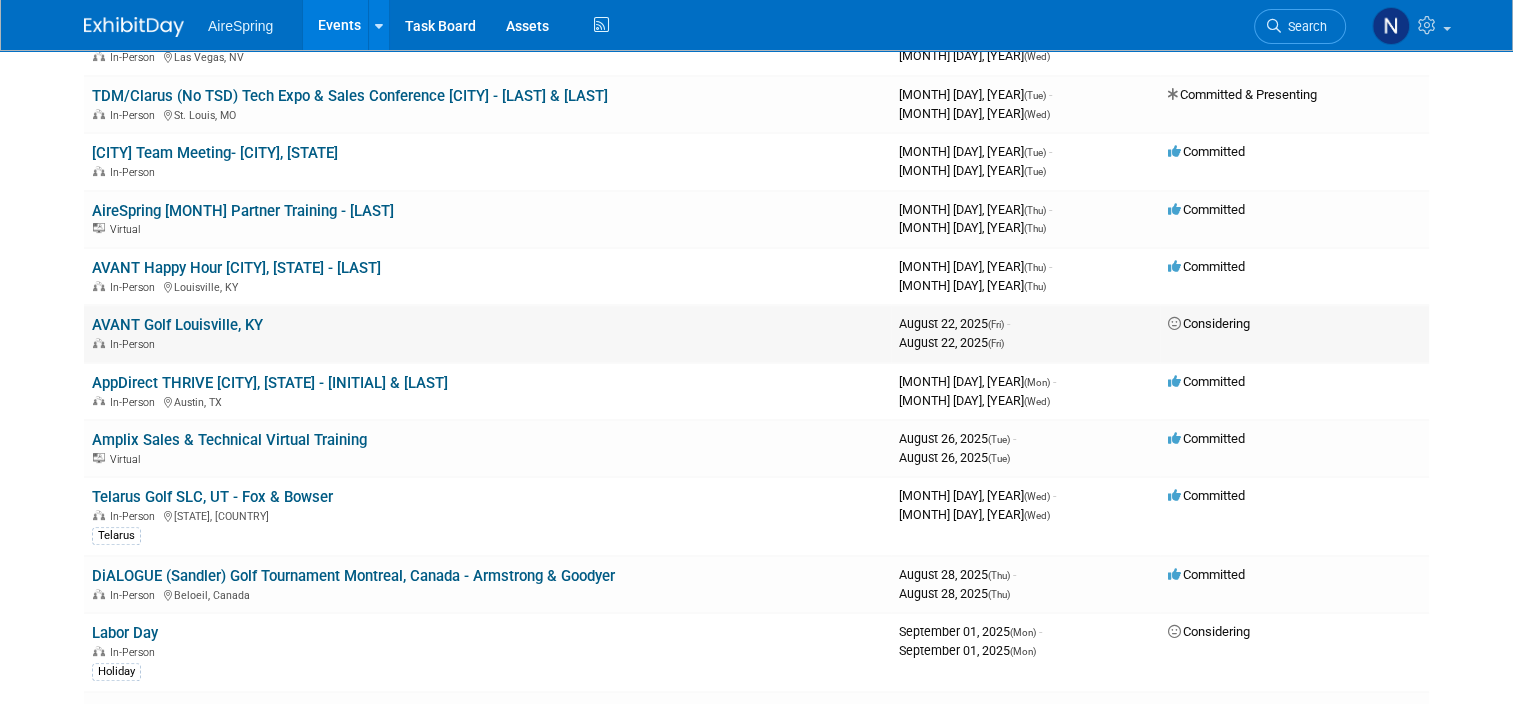 click on "AVANT Golf Louisville, KY" at bounding box center (177, 325) 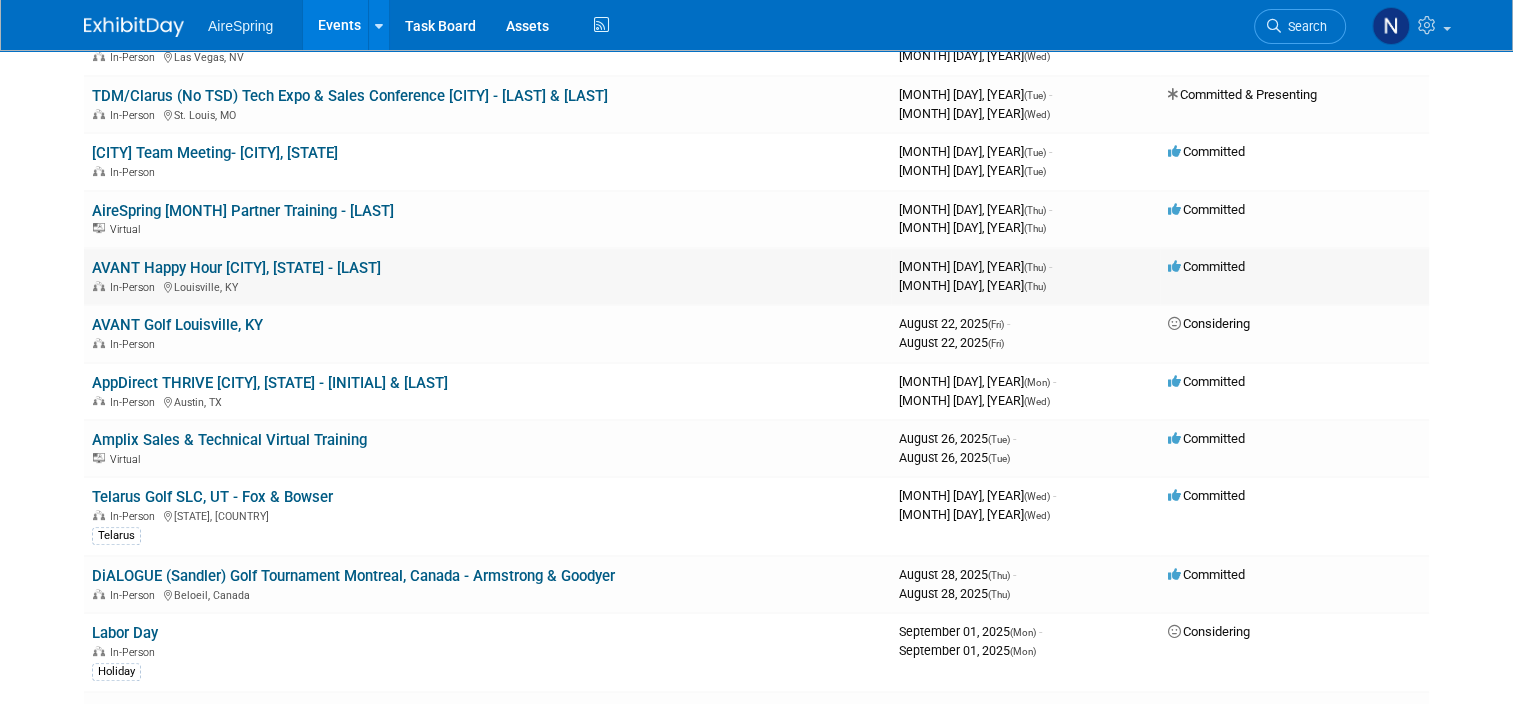 click on "AVANT Happy Hour [CITY], [STATE] - [LAST]" at bounding box center [236, 268] 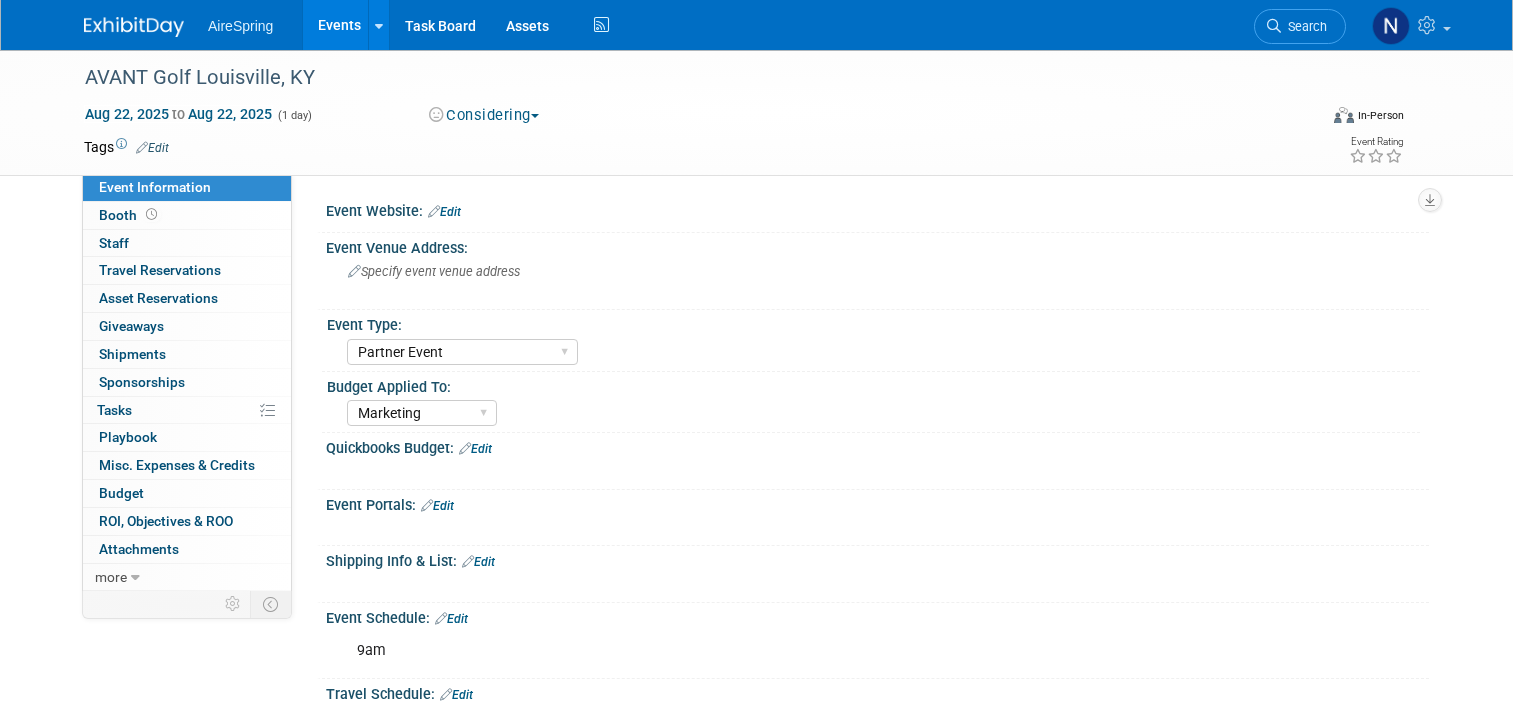 select on "Partner Event" 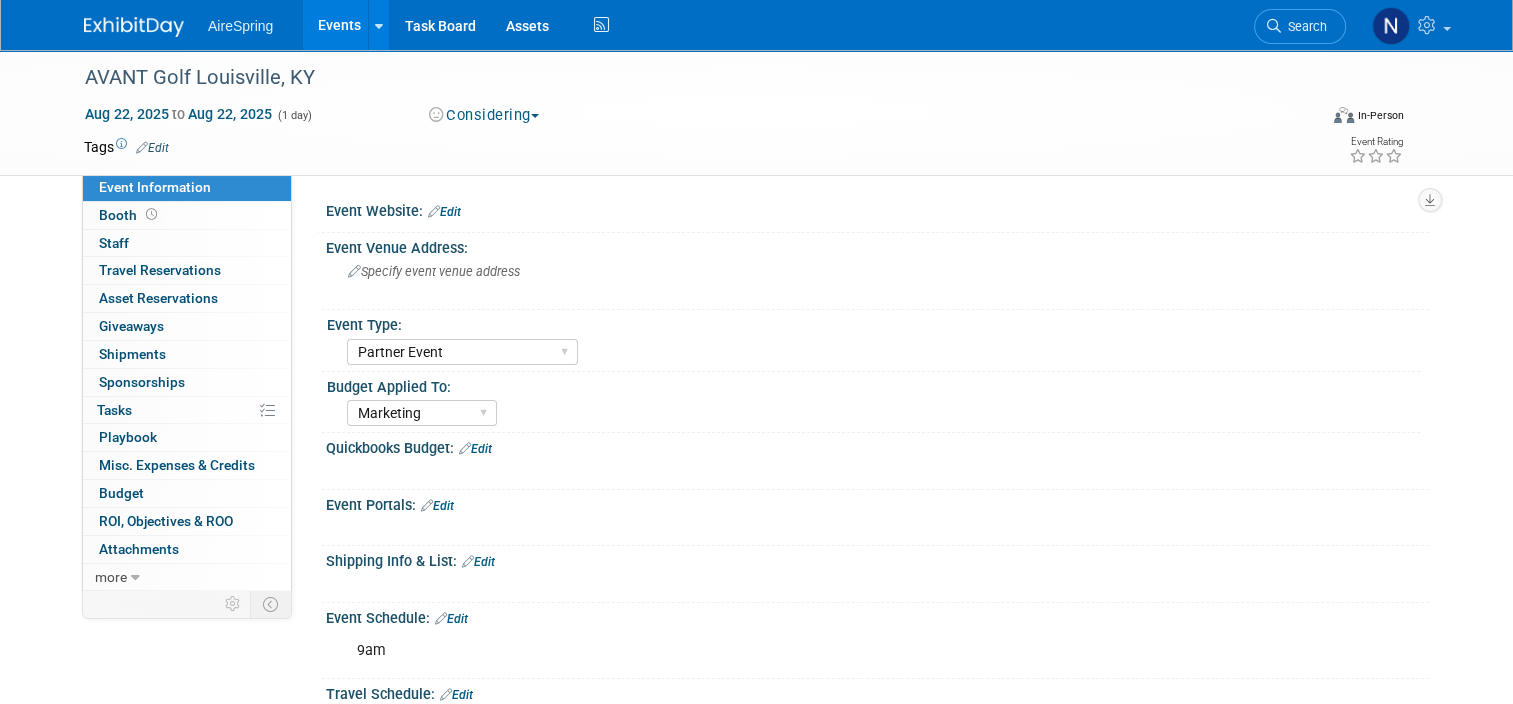 scroll, scrollTop: 0, scrollLeft: 0, axis: both 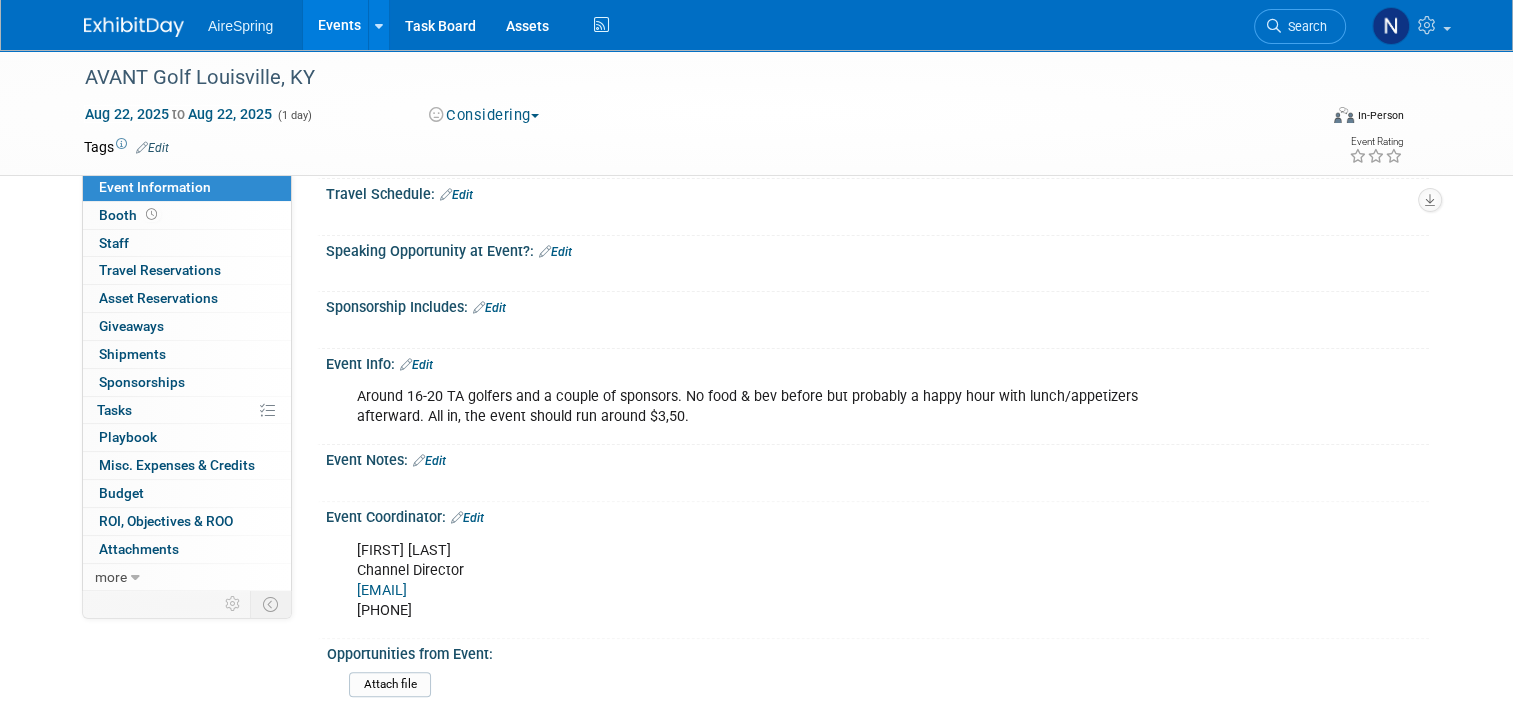 click on "Edit" at bounding box center [416, 365] 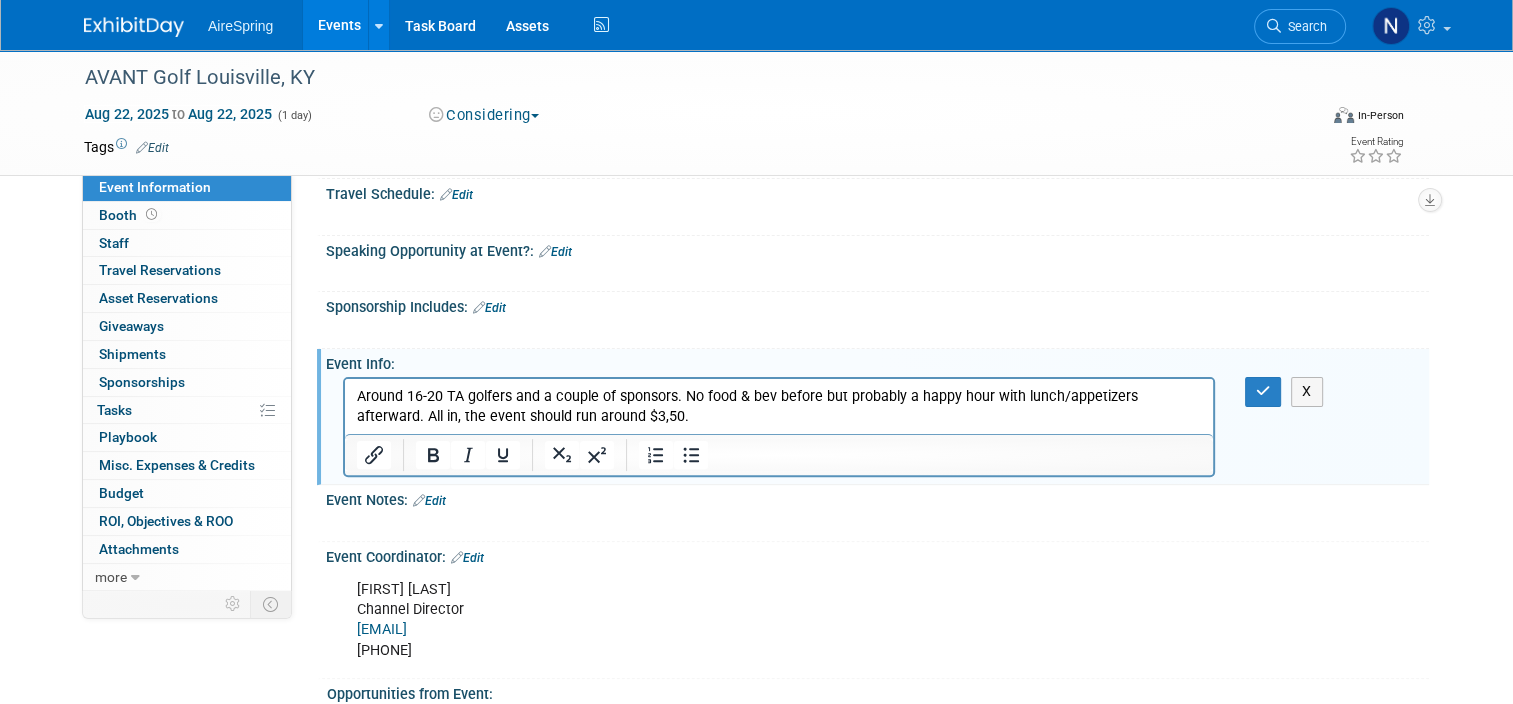 scroll, scrollTop: 0, scrollLeft: 0, axis: both 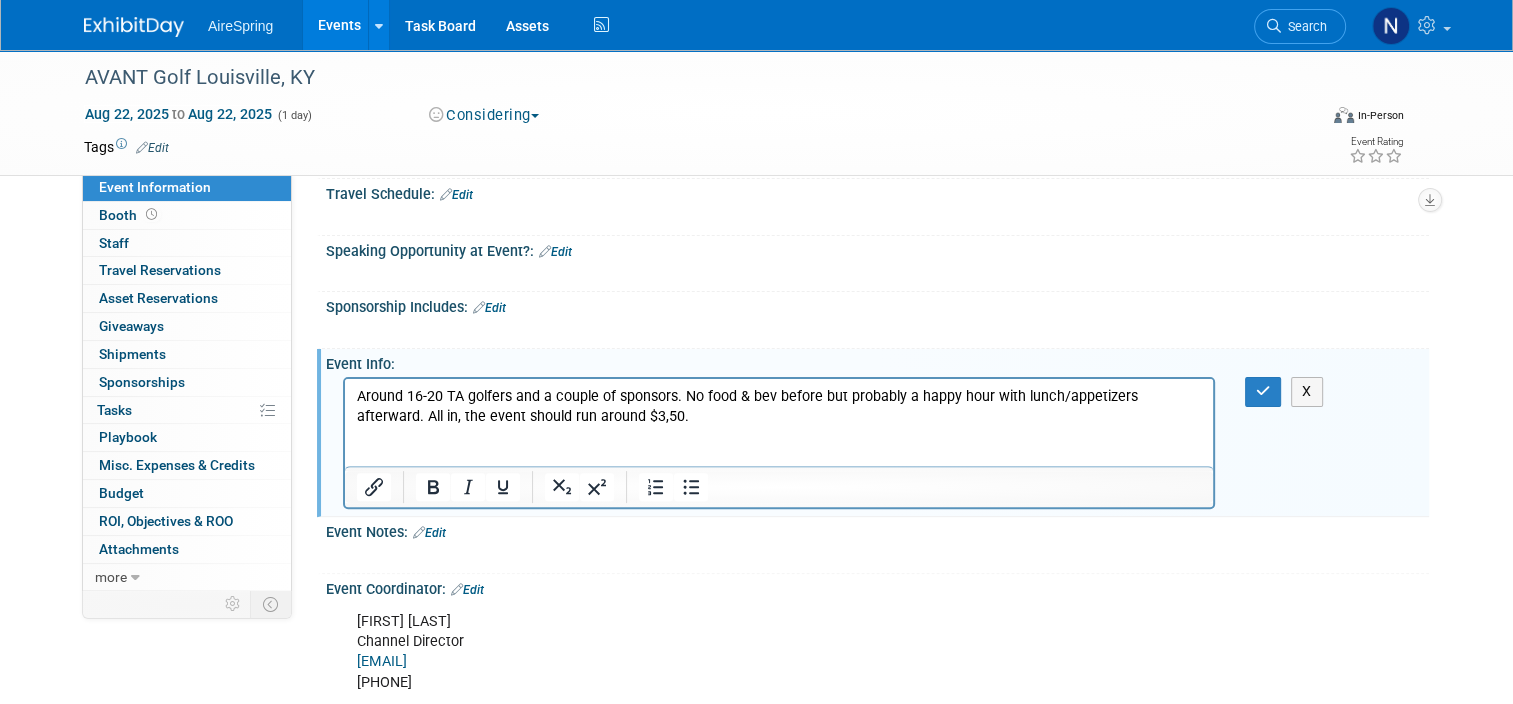 type 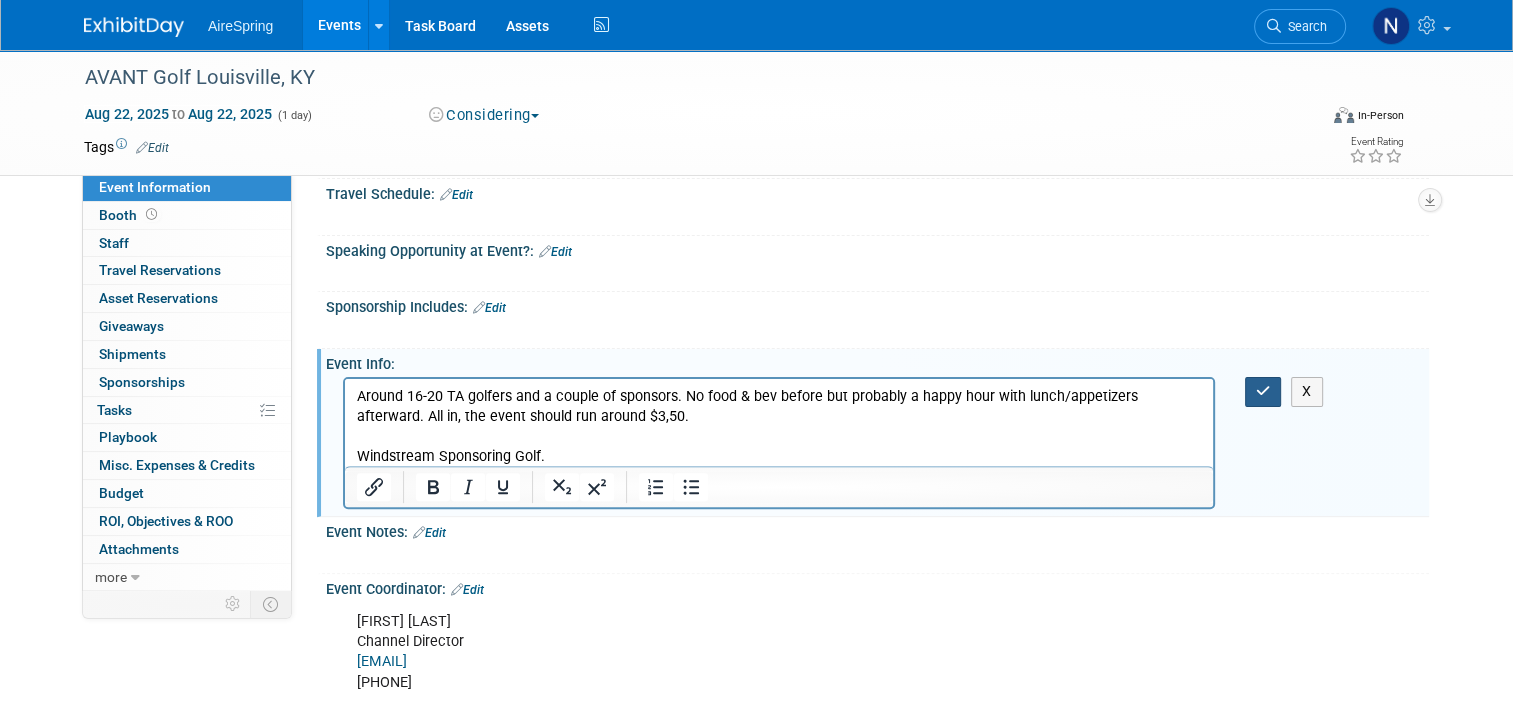 drag, startPoint x: 1268, startPoint y: 392, endPoint x: 1166, endPoint y: 481, distance: 135.36986 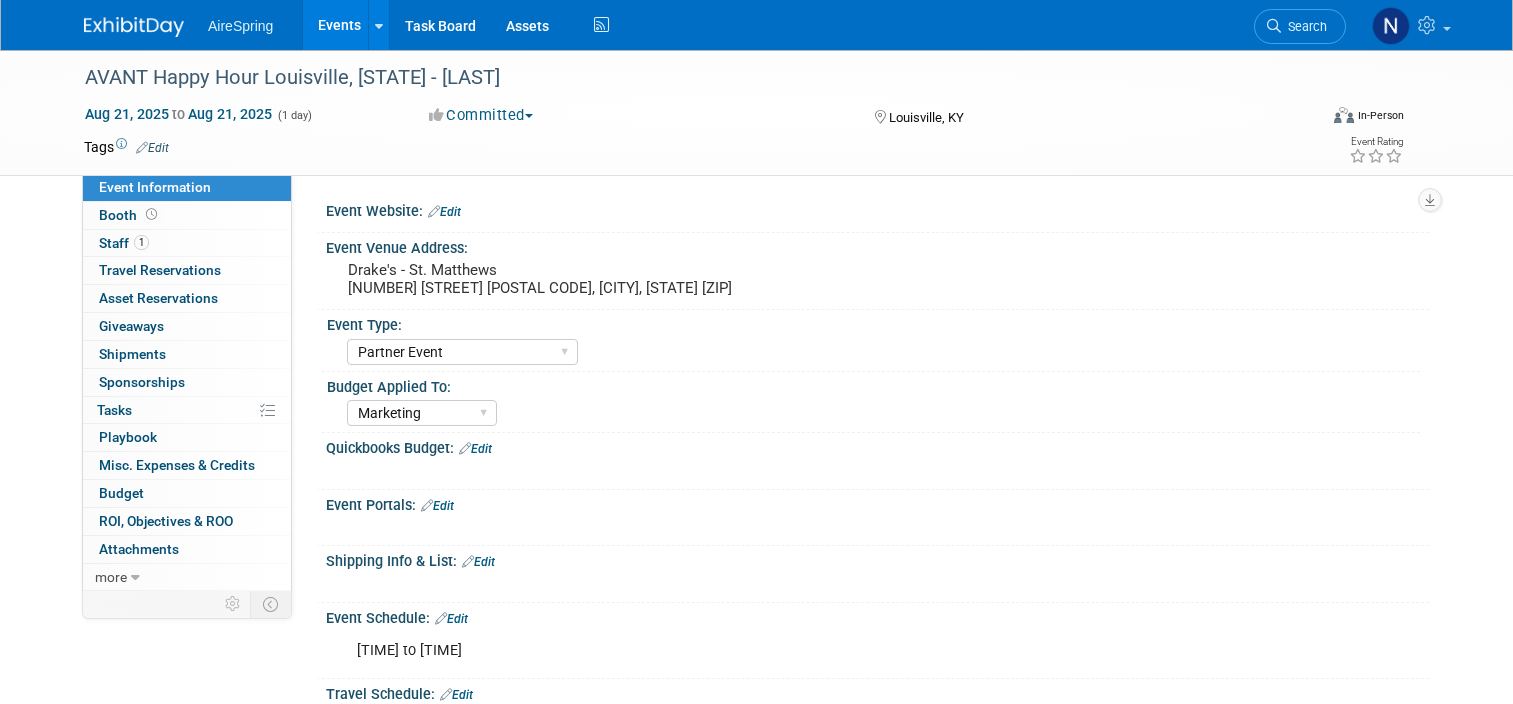 select on "Partner Event" 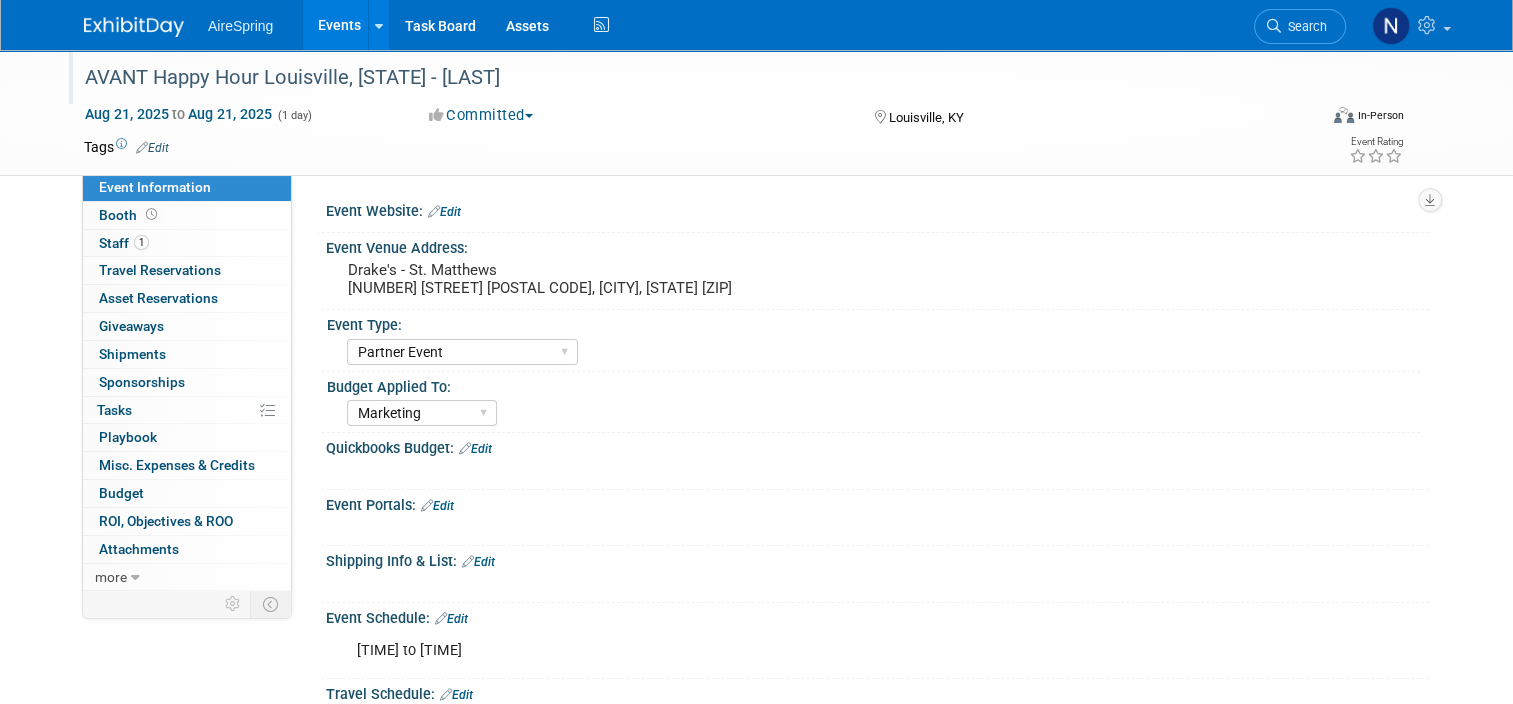 click on "AVANT Happy Hour Louisville, KY - O'Leary" at bounding box center [685, 78] 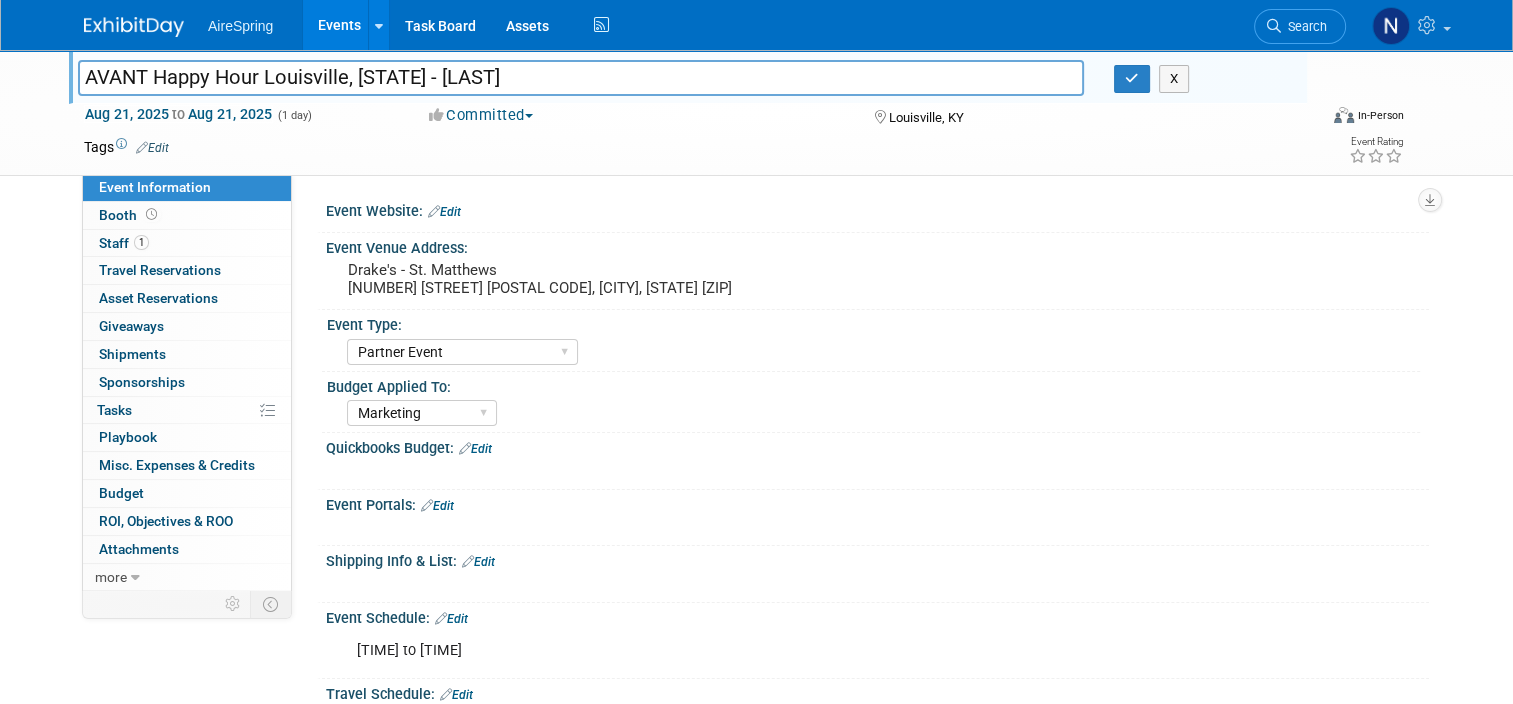 drag, startPoint x: 471, startPoint y: 76, endPoint x: 388, endPoint y: 81, distance: 83.15047 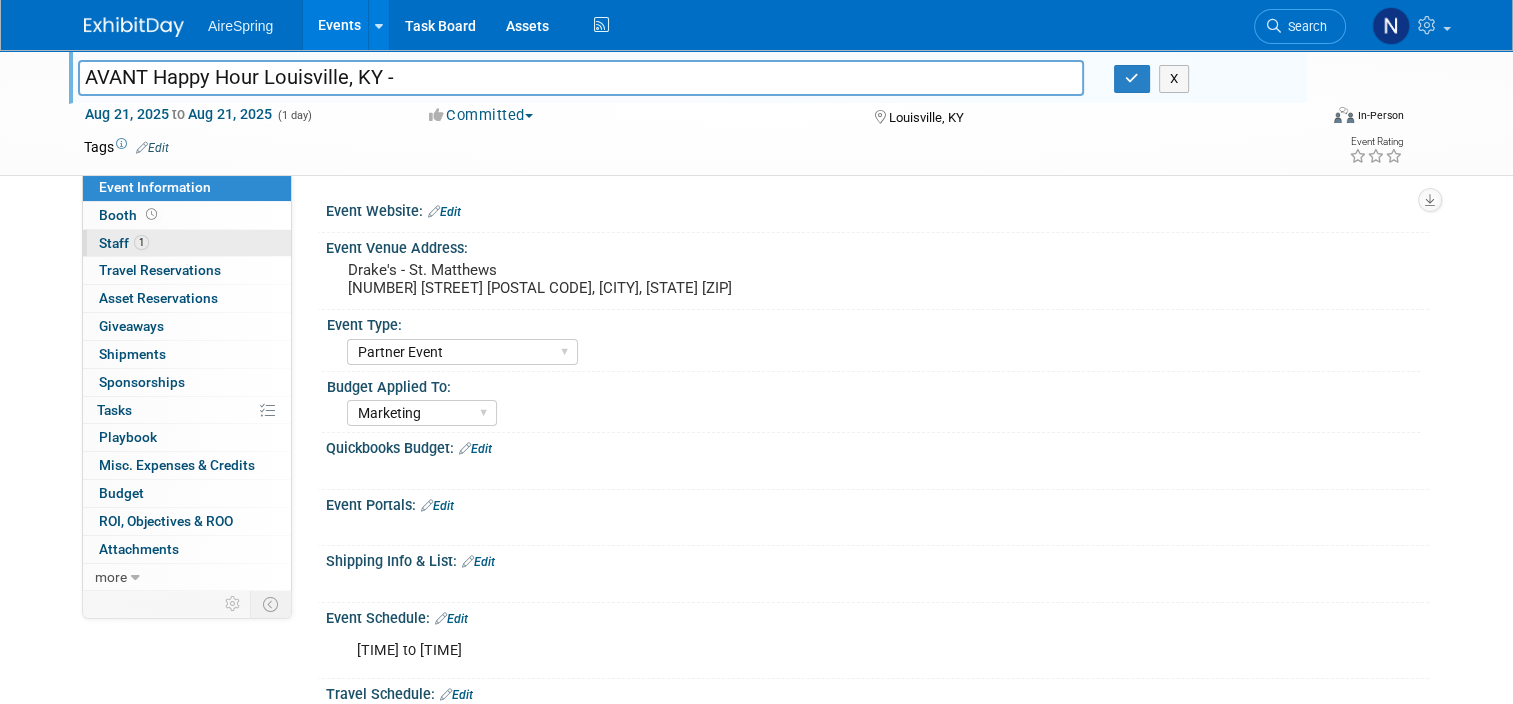 type on "AVANT Happy Hour Louisville, KY -" 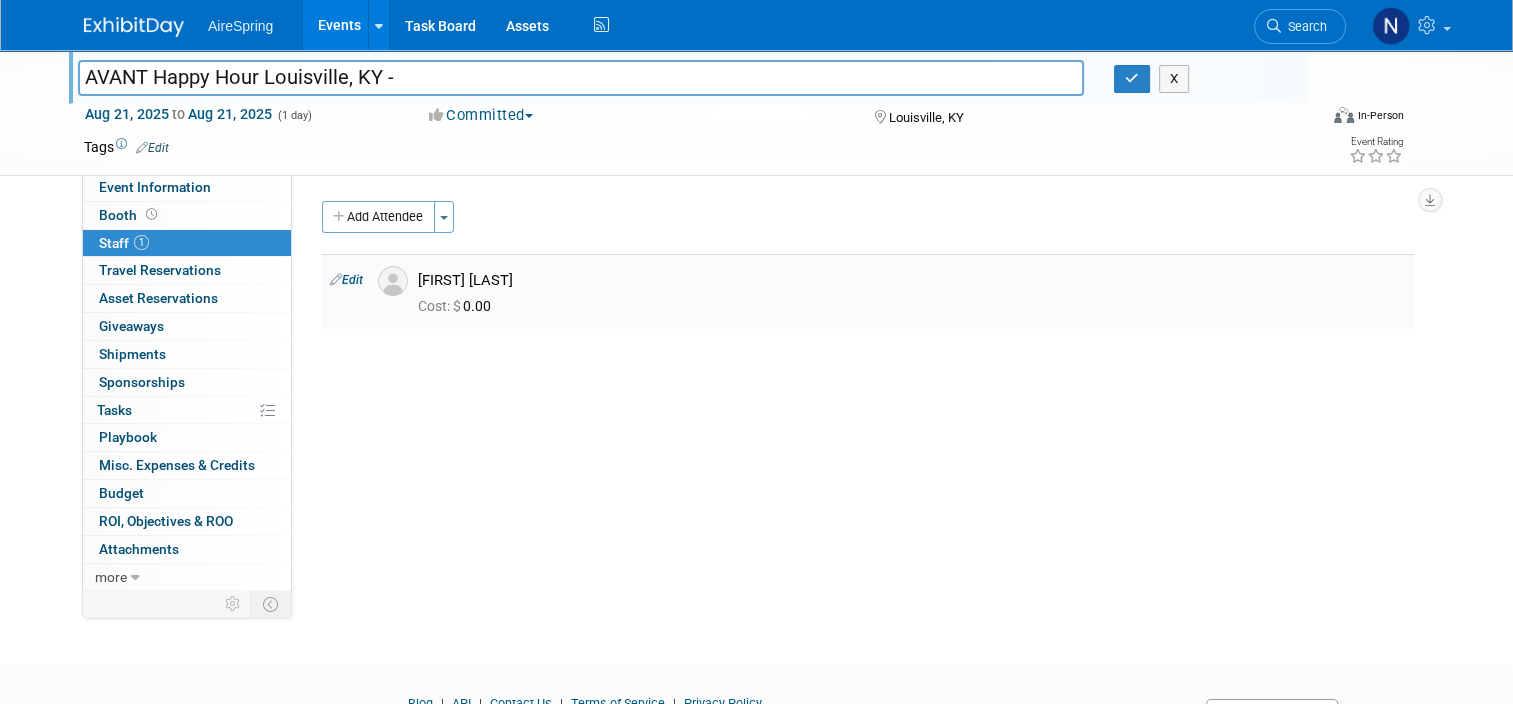click on "Edit" at bounding box center [346, 280] 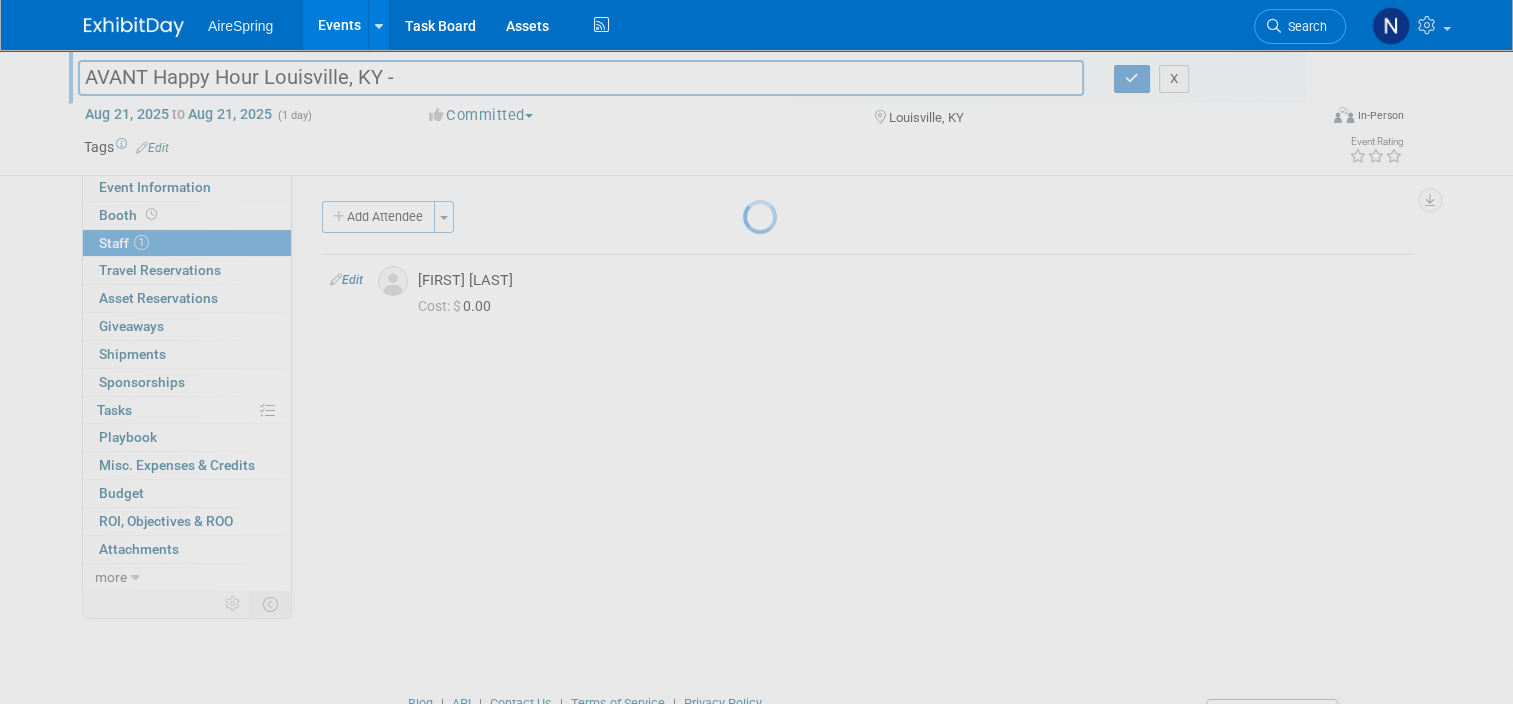 select on "f0067990-60c1-4322-9e96-9671d6c9ee23" 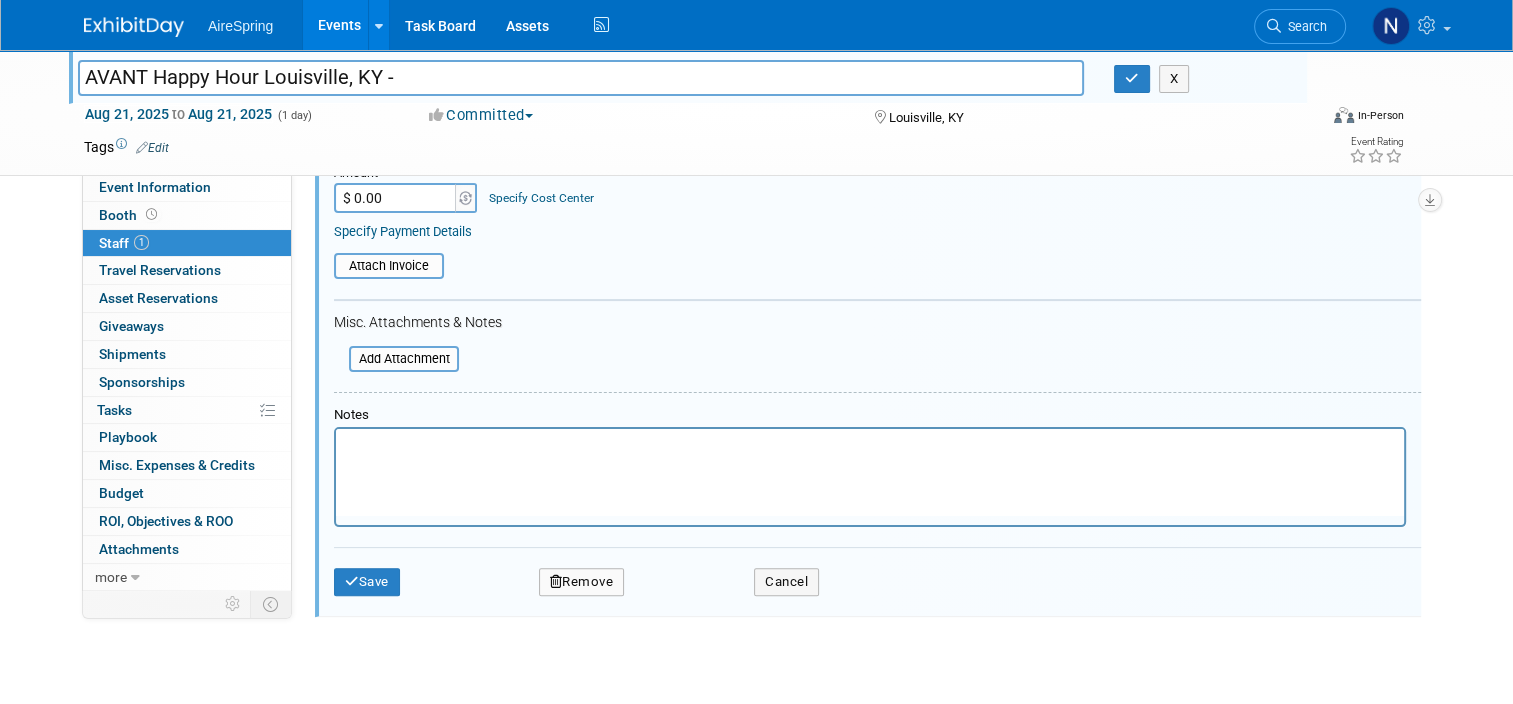 scroll, scrollTop: 540, scrollLeft: 0, axis: vertical 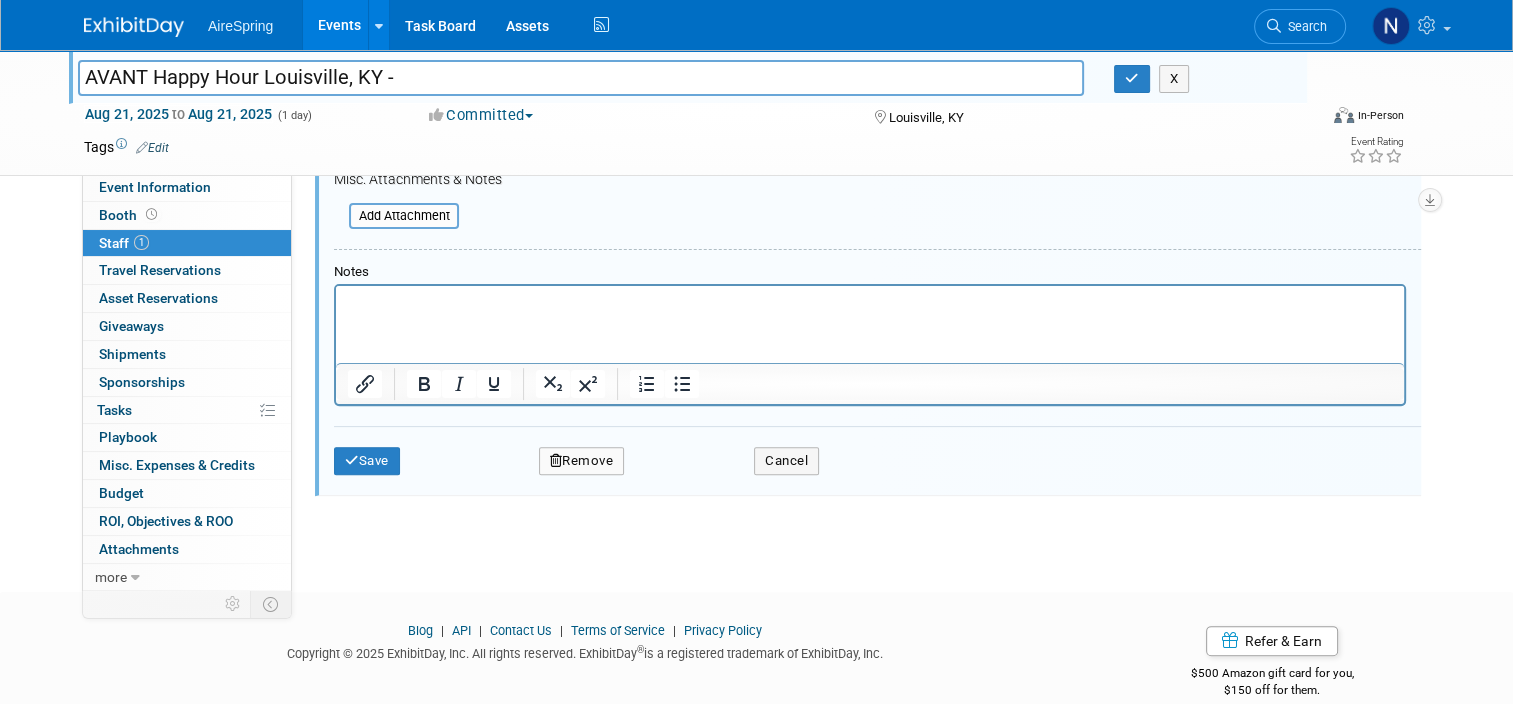 click on "Remove" at bounding box center [582, 461] 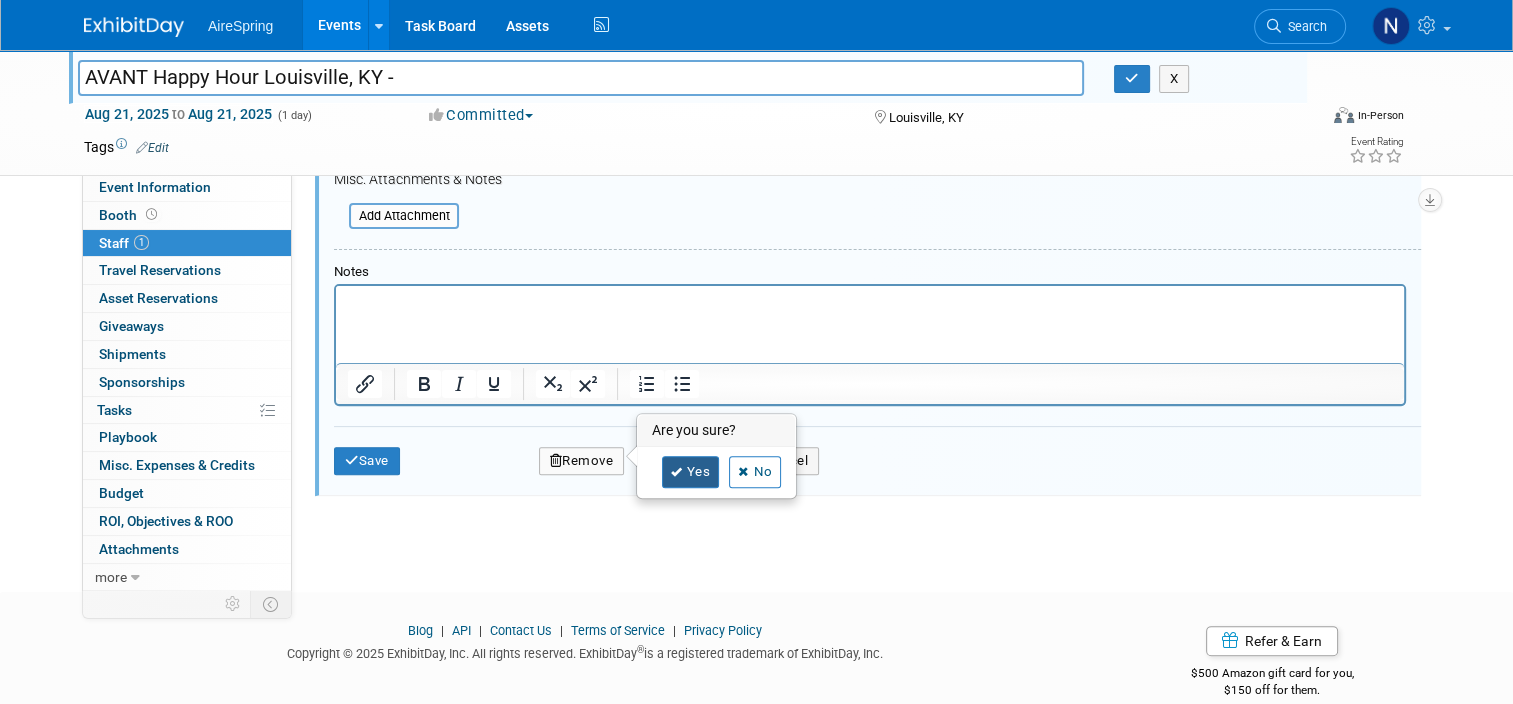 click on "Yes" at bounding box center (691, 472) 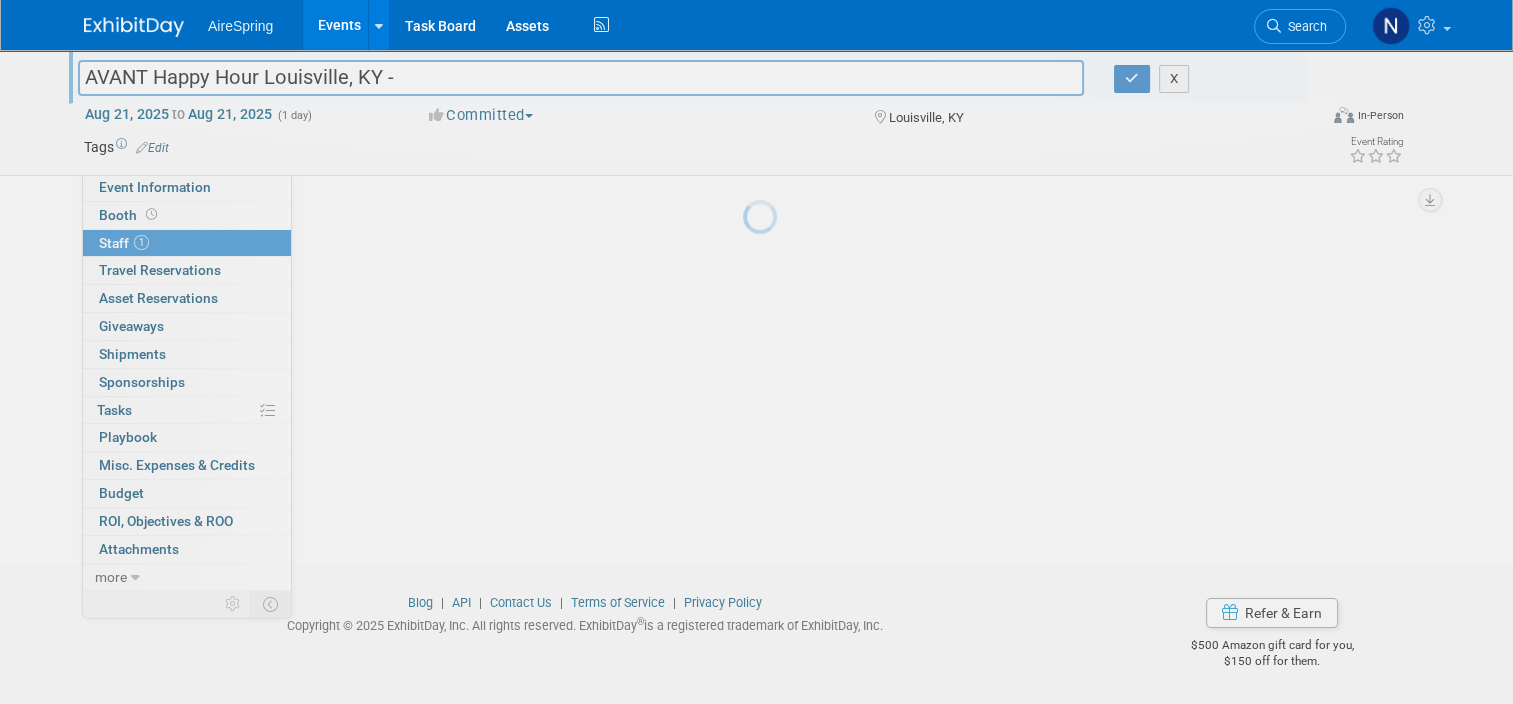 scroll, scrollTop: 100, scrollLeft: 0, axis: vertical 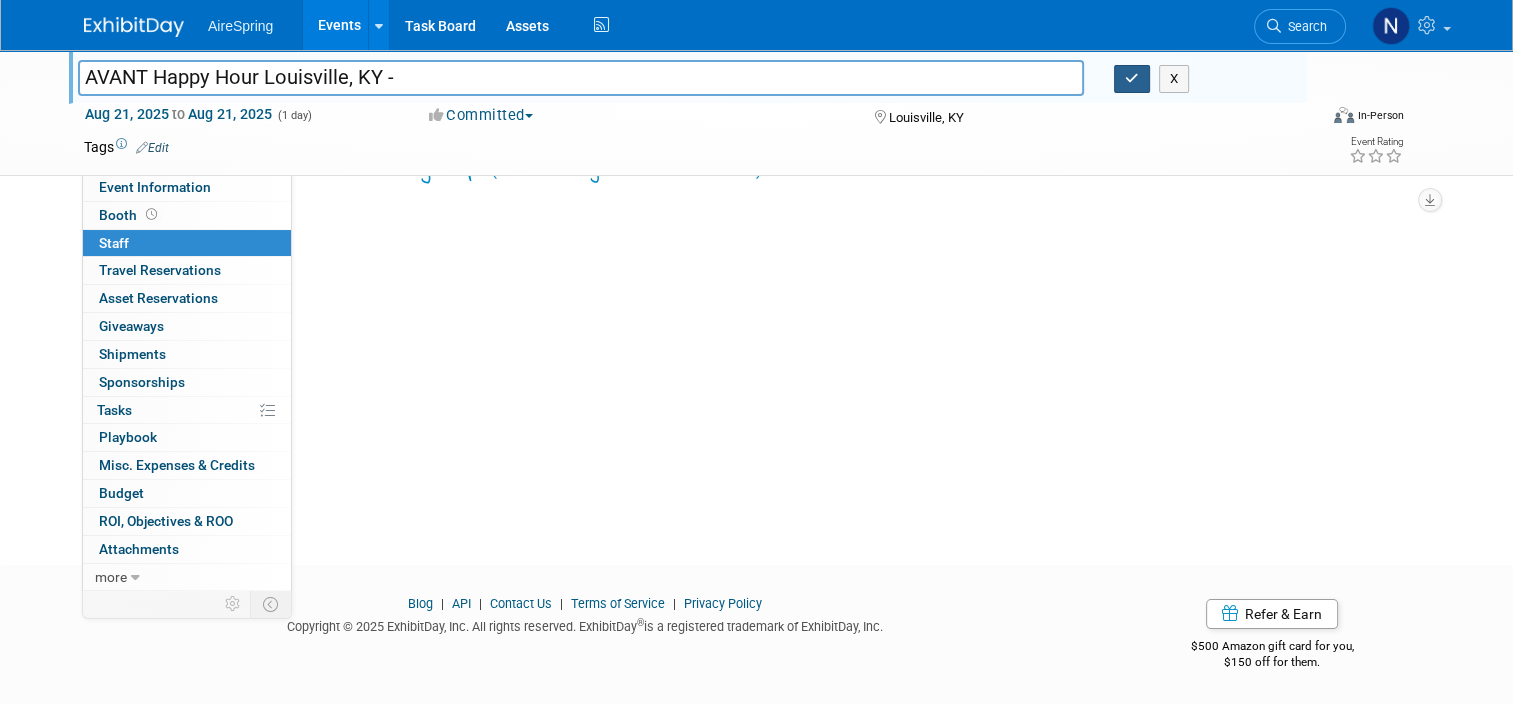 click at bounding box center [1132, 79] 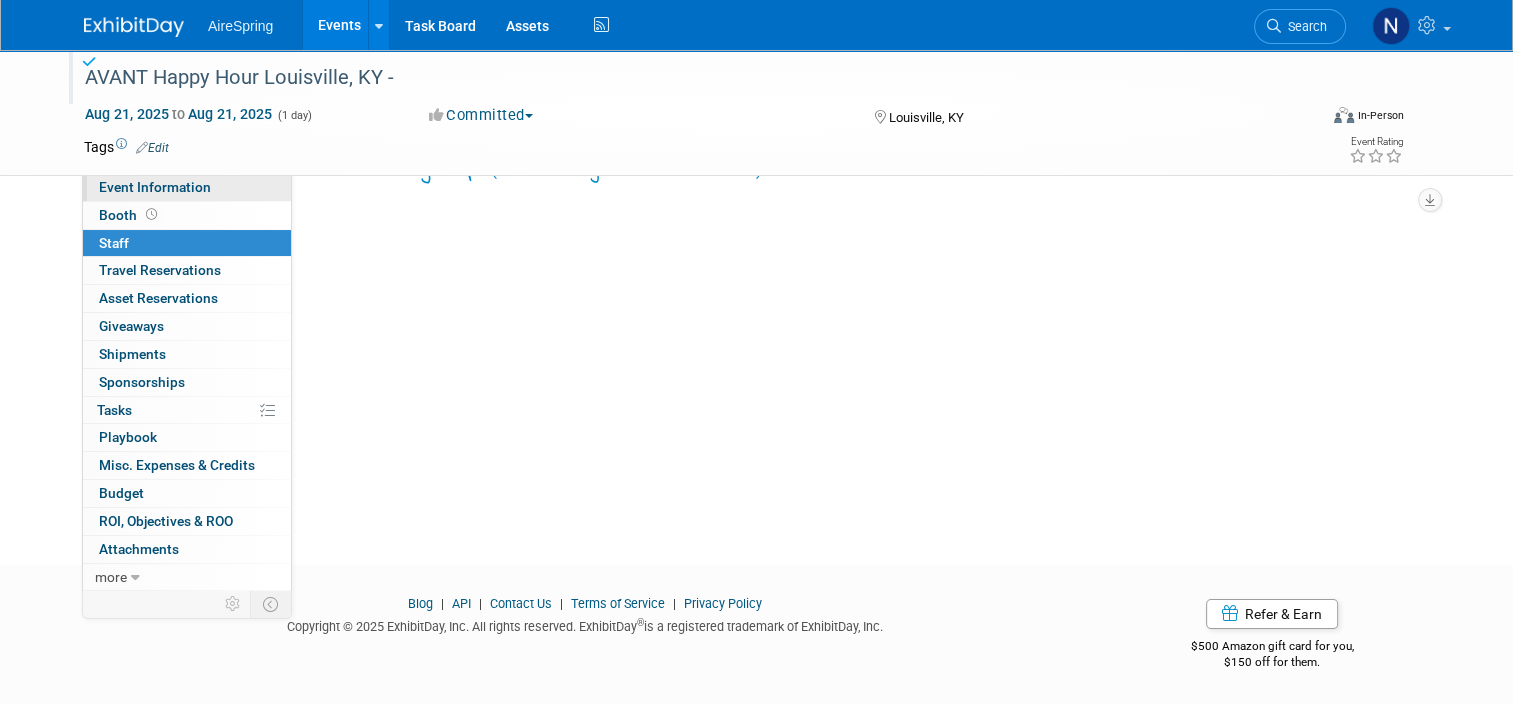 click on "Event Information" at bounding box center (187, 187) 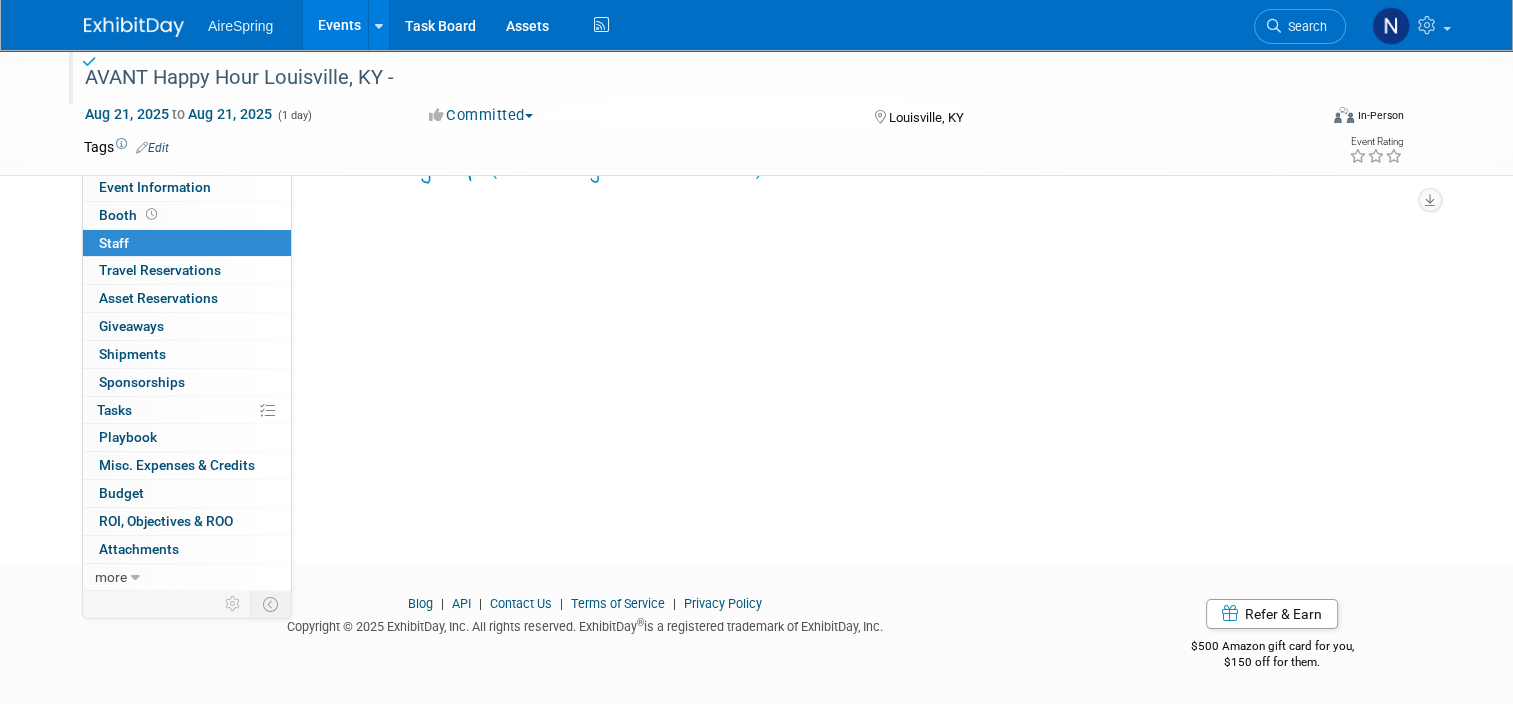 scroll, scrollTop: 0, scrollLeft: 0, axis: both 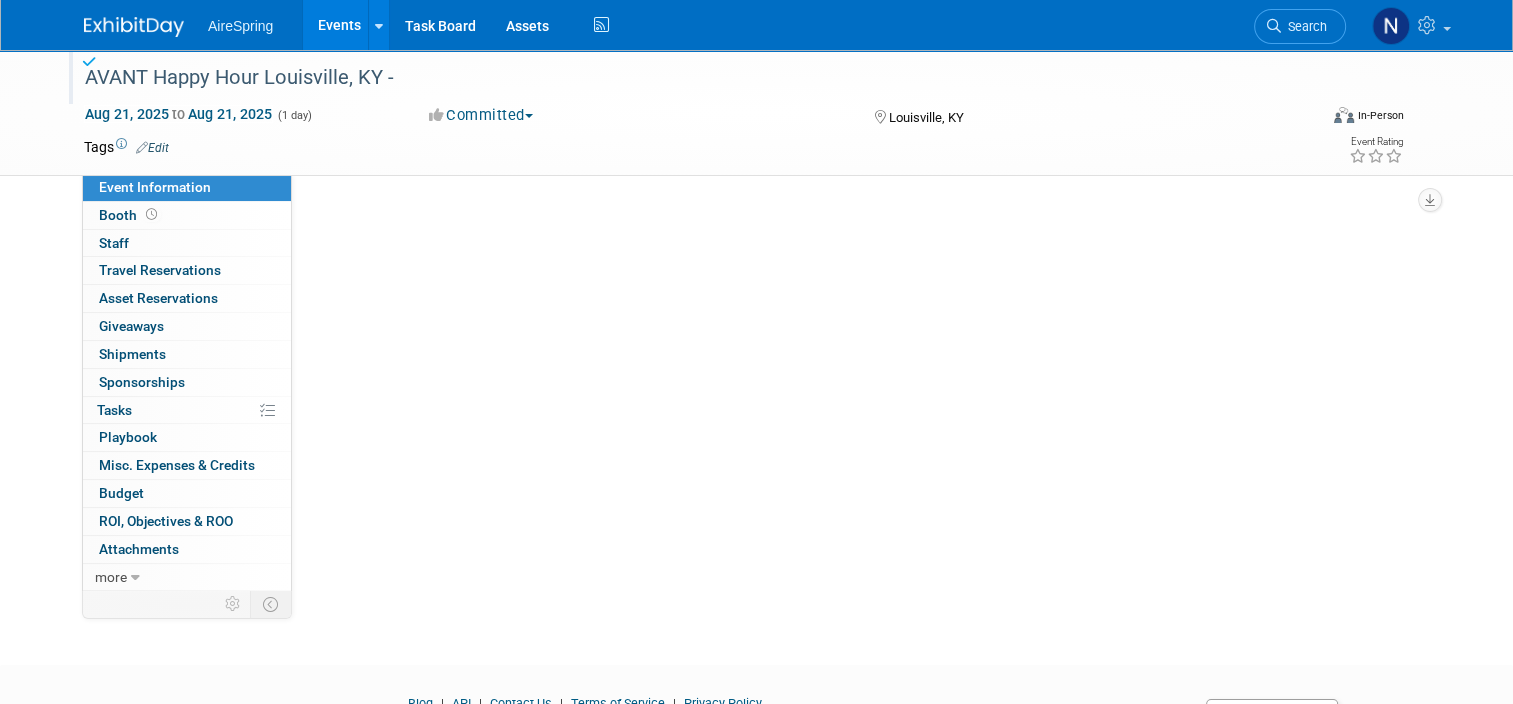 select on "Partner Event" 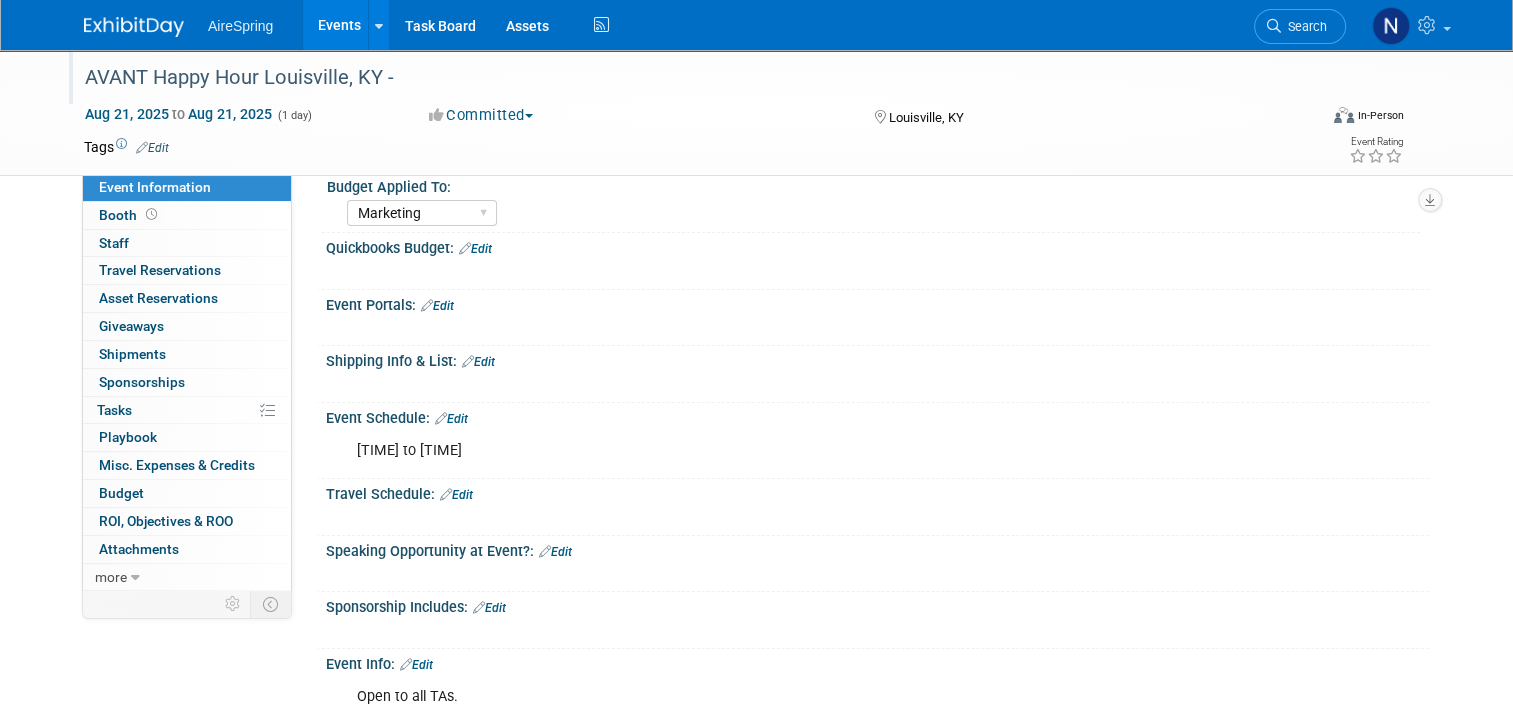 scroll, scrollTop: 400, scrollLeft: 0, axis: vertical 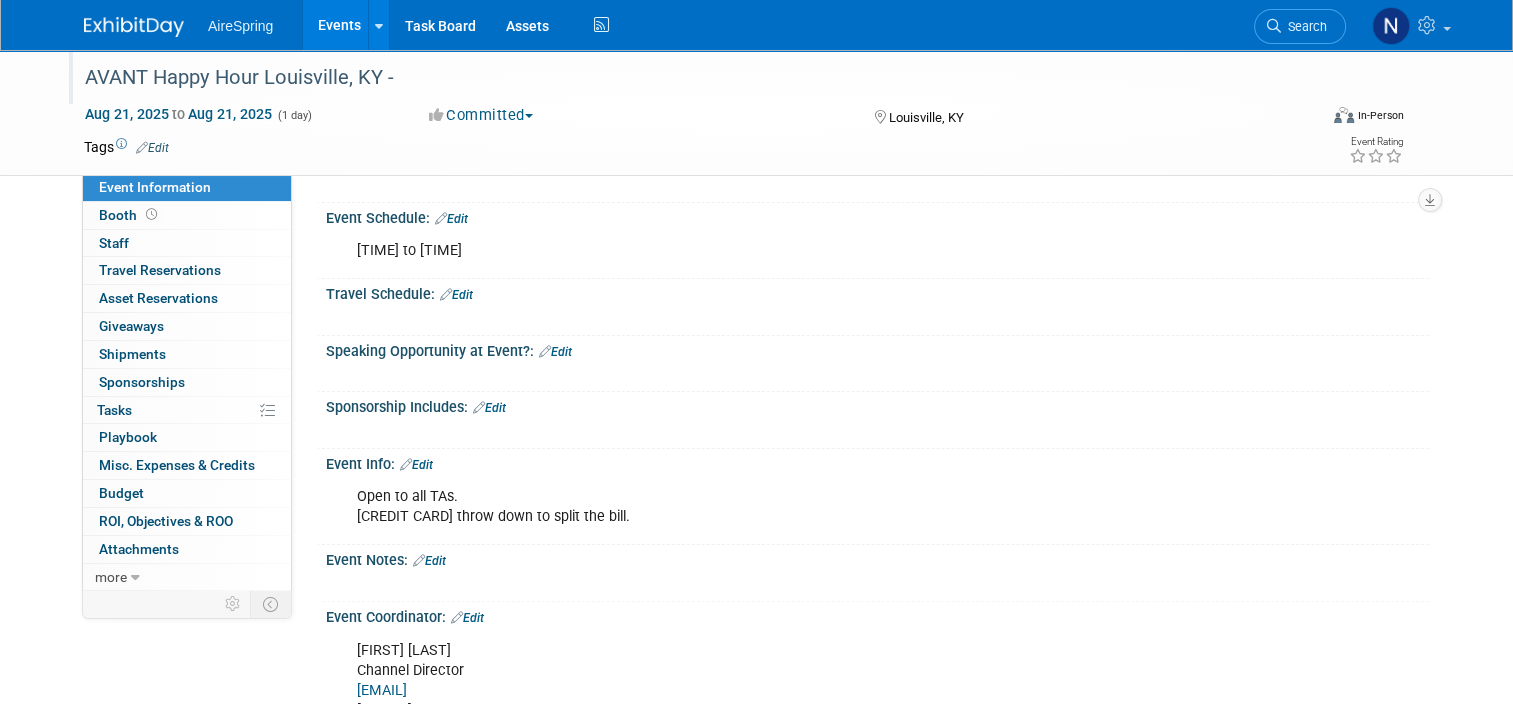 click on "Events" at bounding box center [339, 25] 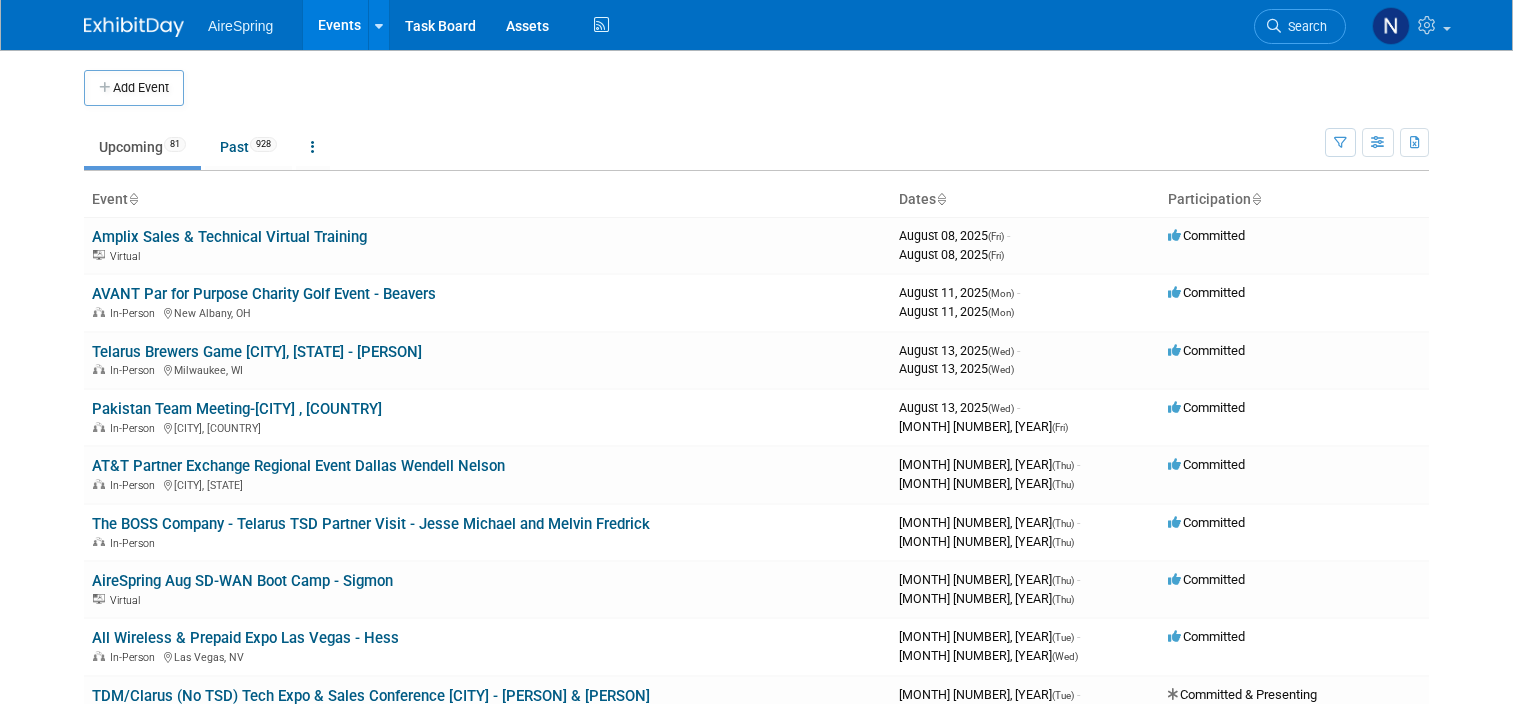 scroll, scrollTop: 0, scrollLeft: 0, axis: both 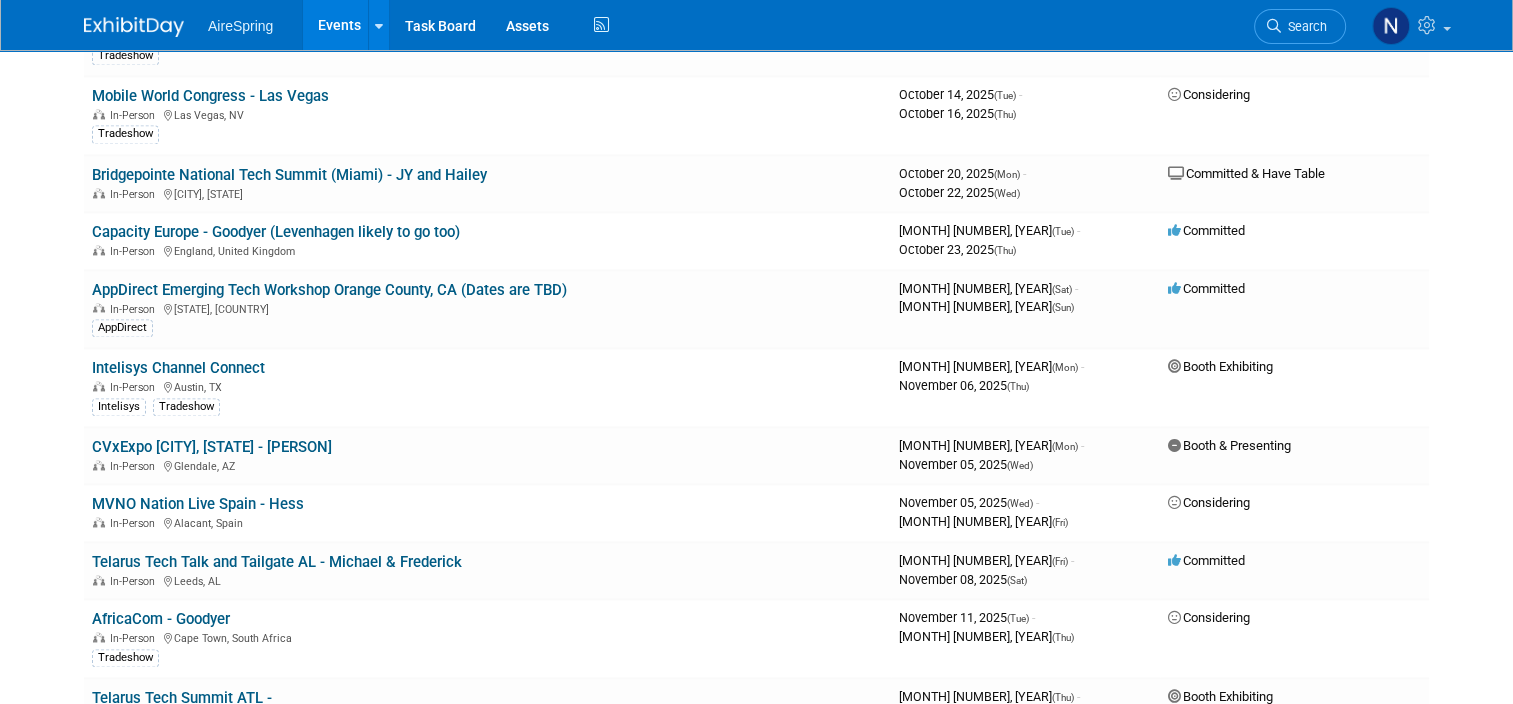 click on "MVNO Nation Live Spain - Hess" at bounding box center [198, 504] 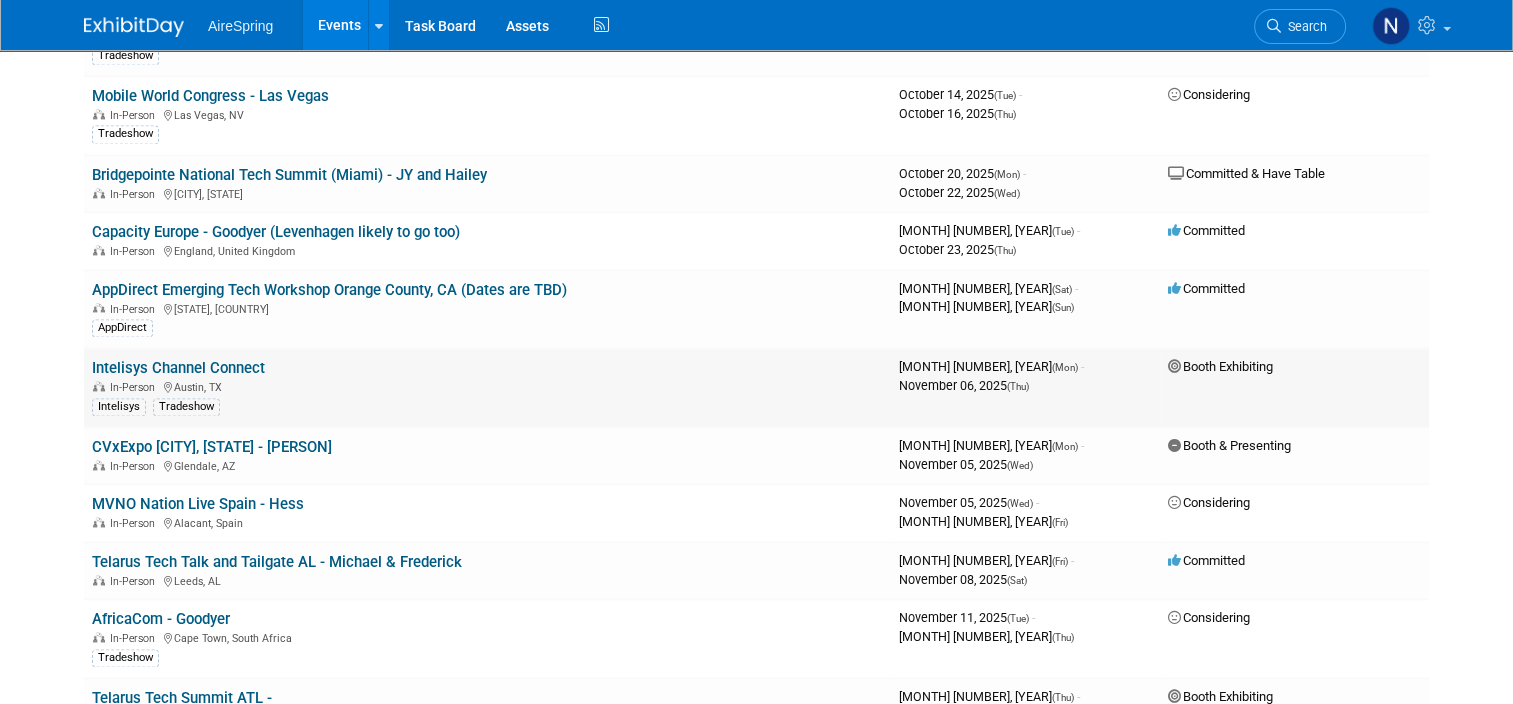 click on "Intelisys Channel Connect" at bounding box center (178, 368) 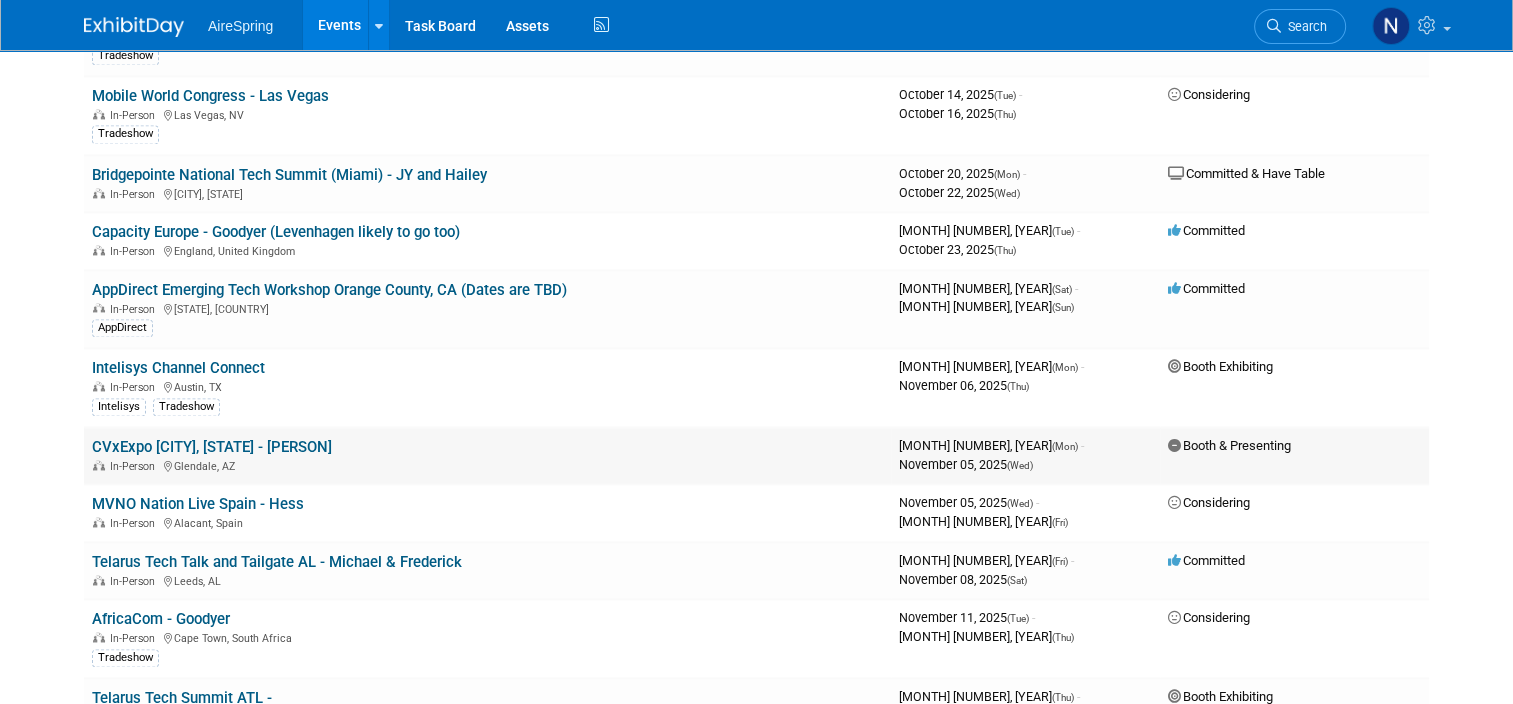 click on "CVxExpo Glendale, AZ - Sigmon" at bounding box center [212, 447] 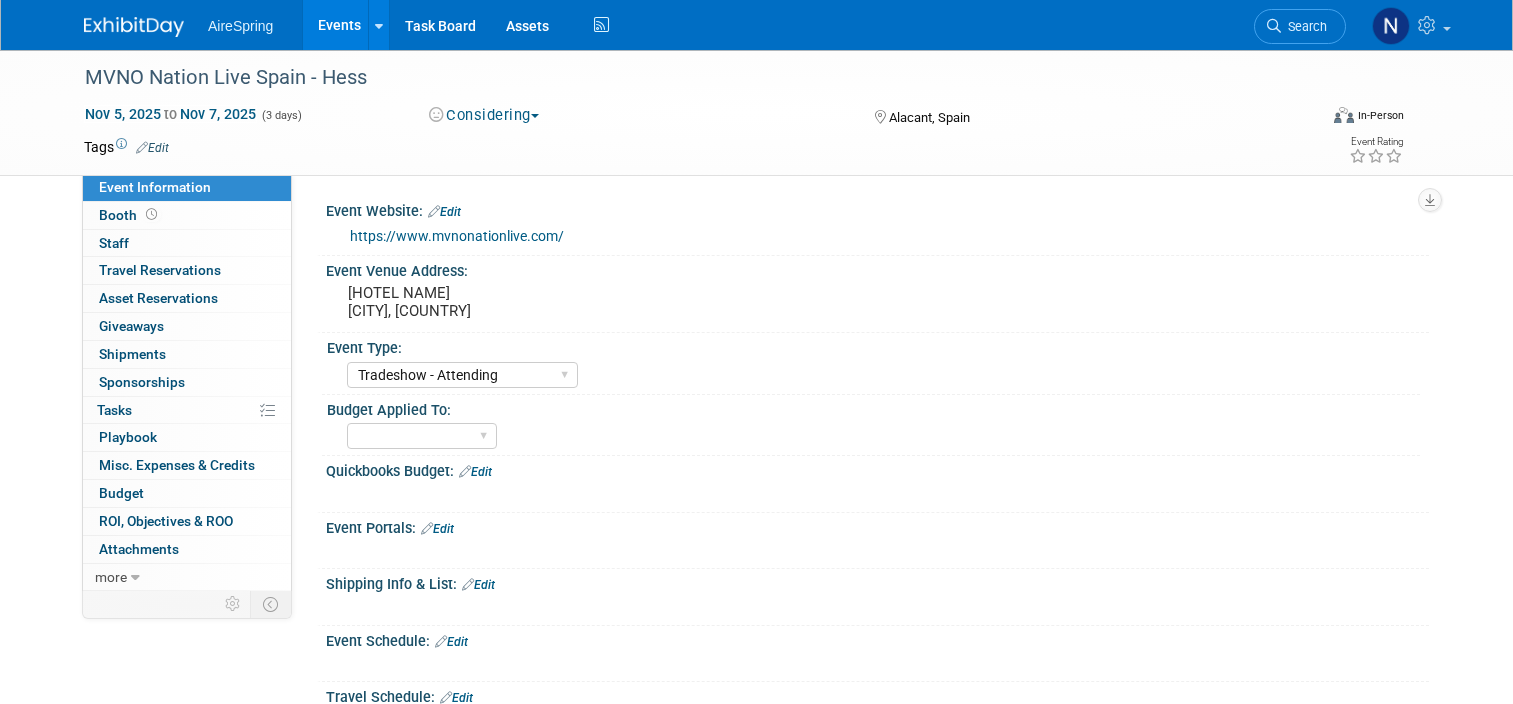 select on "Tradeshow - Attending" 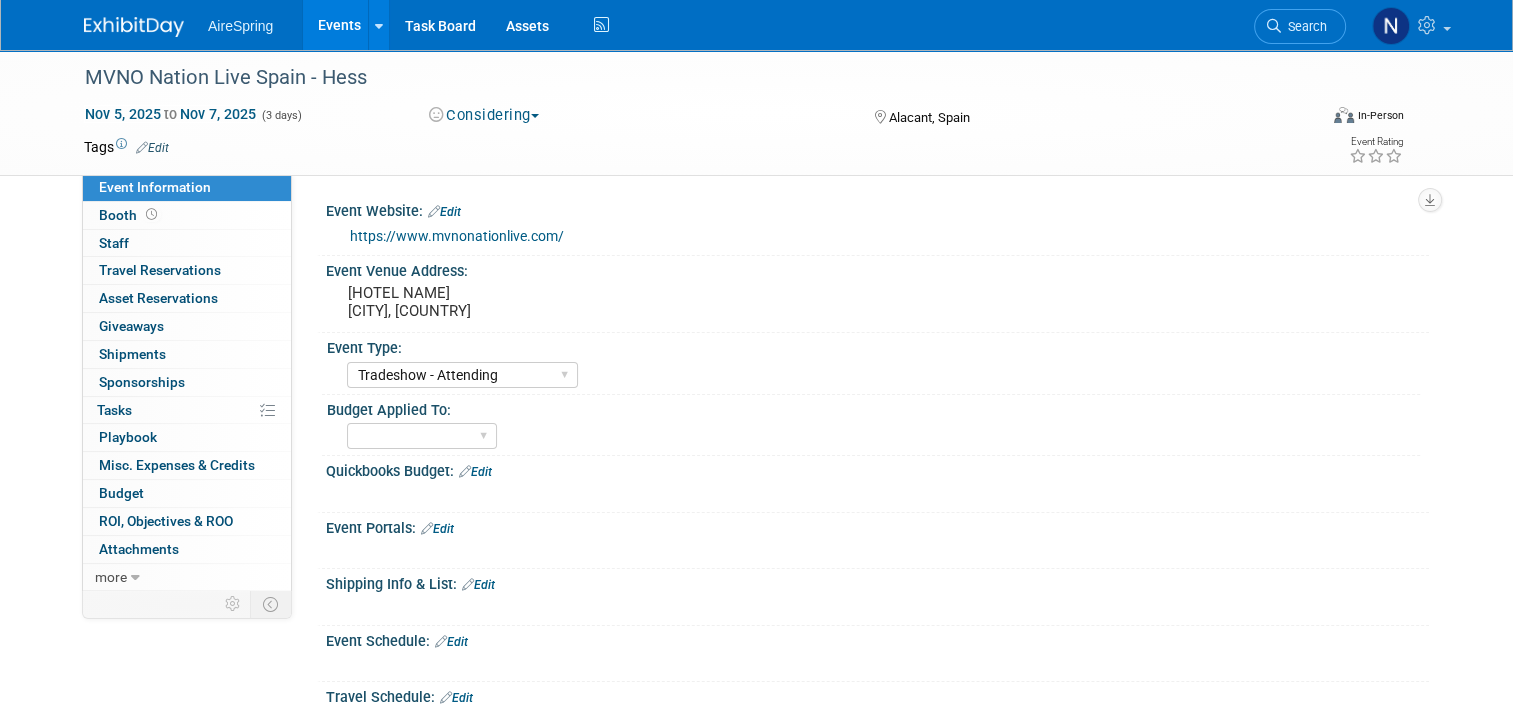 scroll, scrollTop: 0, scrollLeft: 0, axis: both 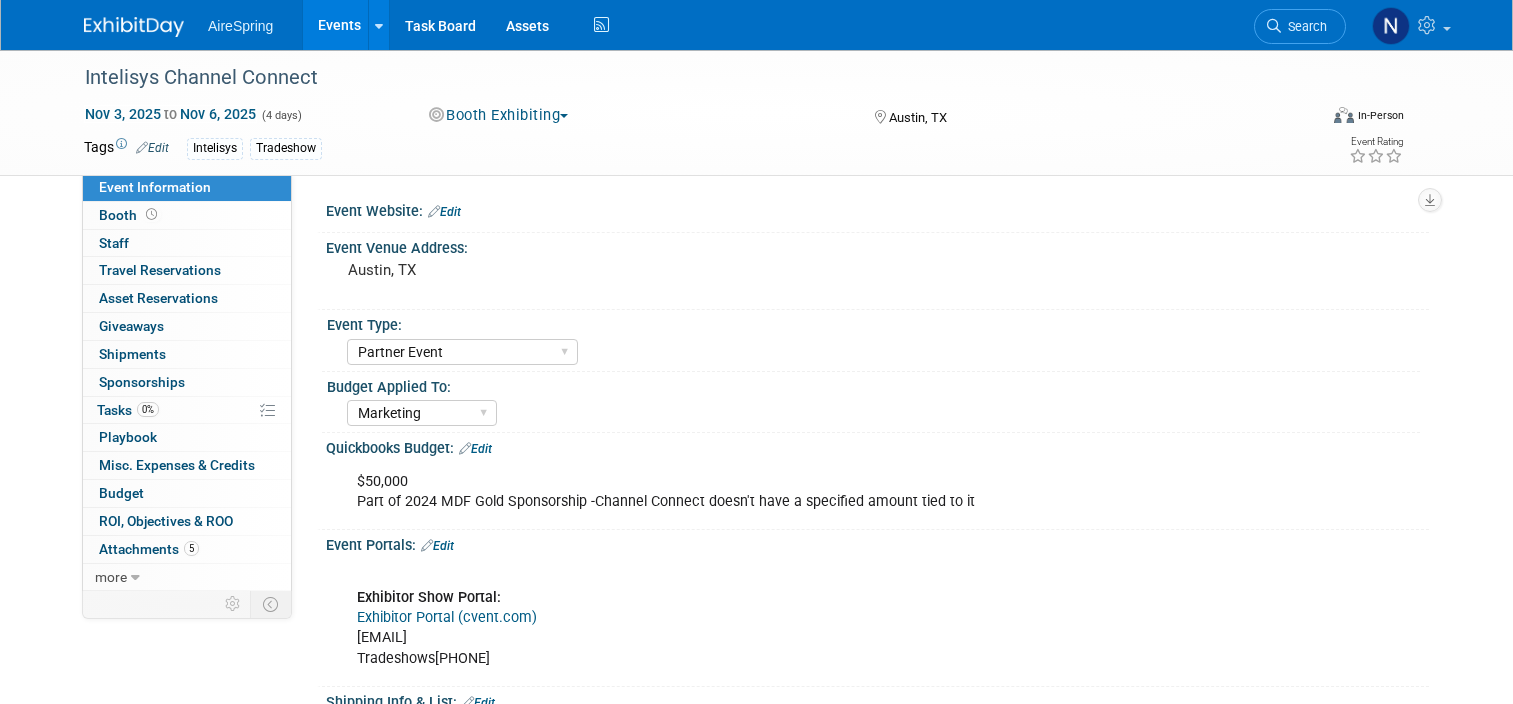 select on "Partner Event" 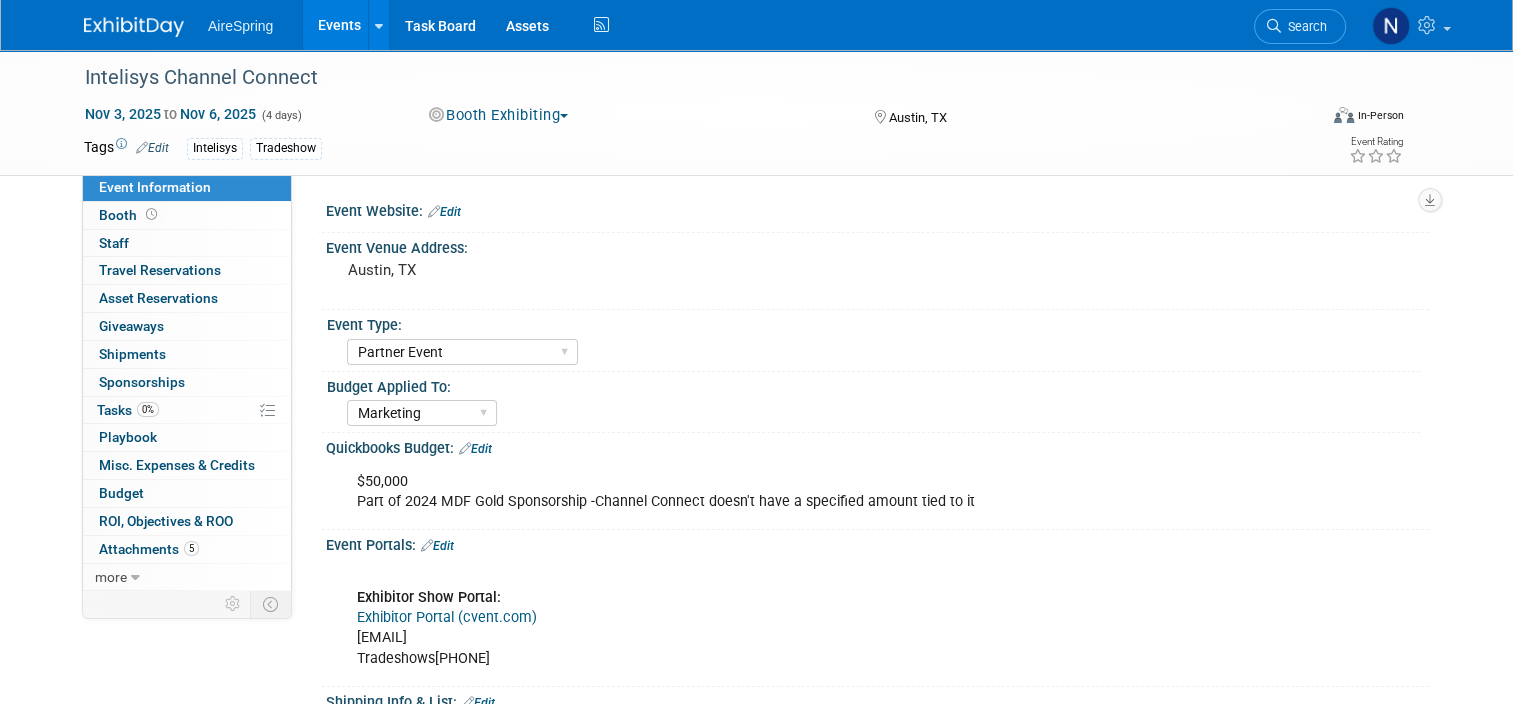 scroll, scrollTop: 0, scrollLeft: 0, axis: both 